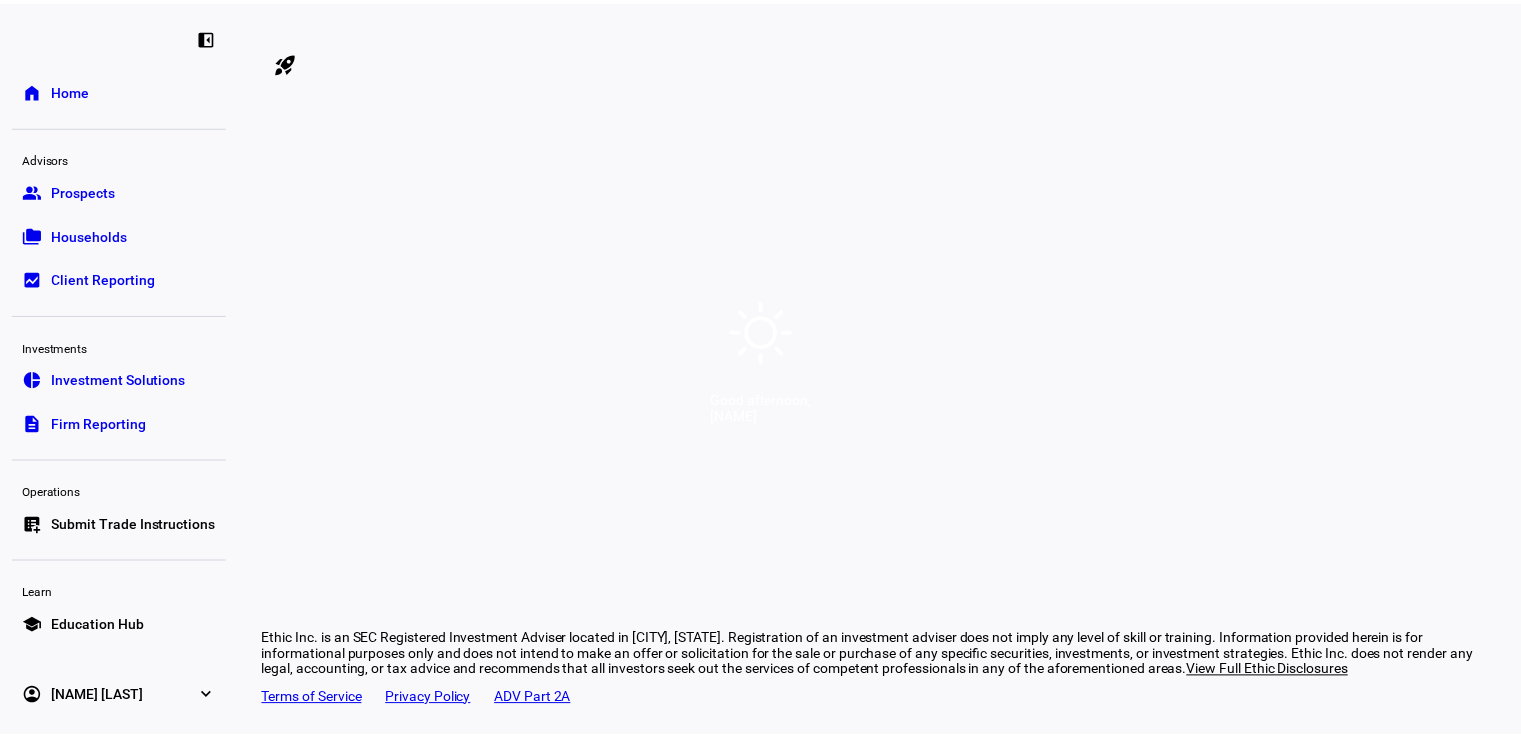 scroll, scrollTop: 0, scrollLeft: 0, axis: both 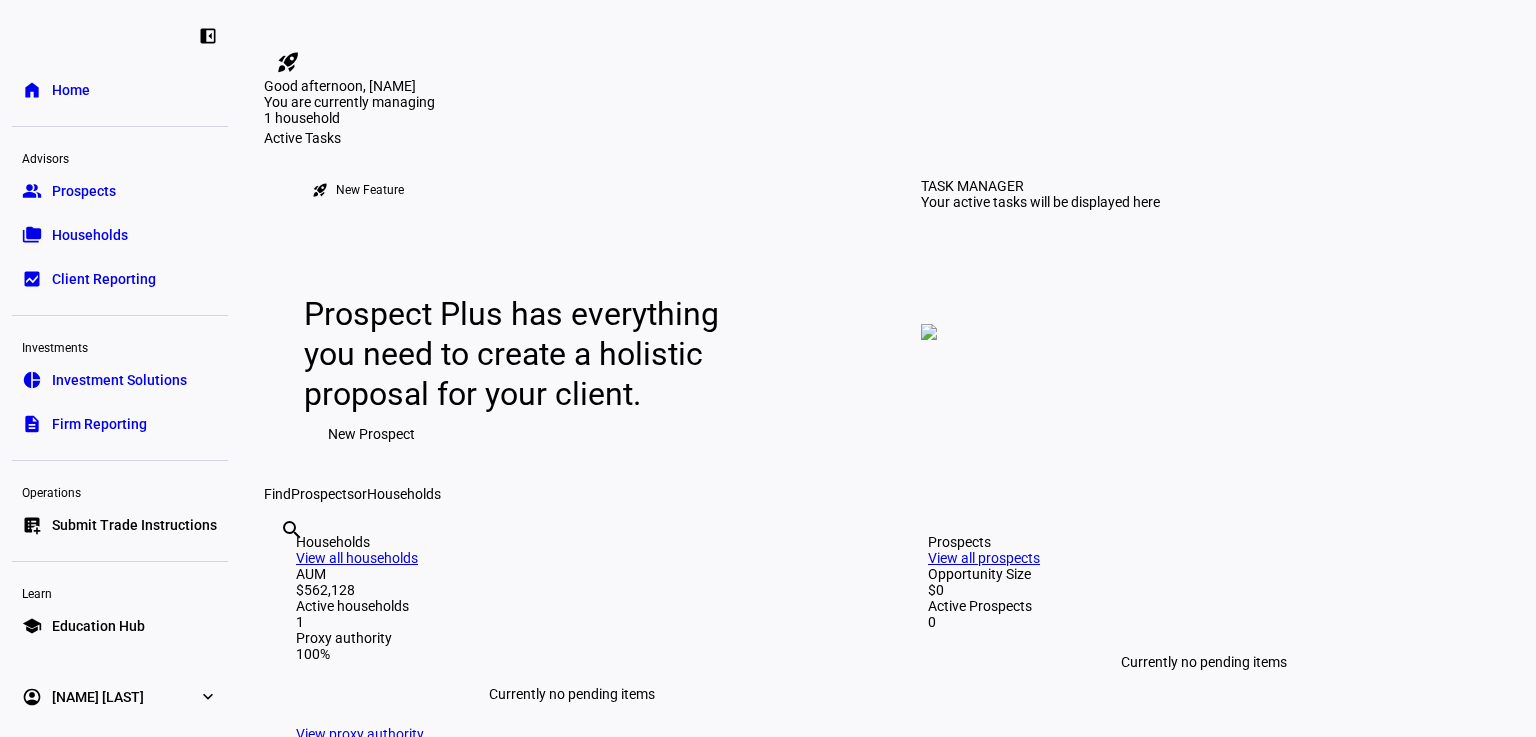 click on "Households" at bounding box center (90, 235) 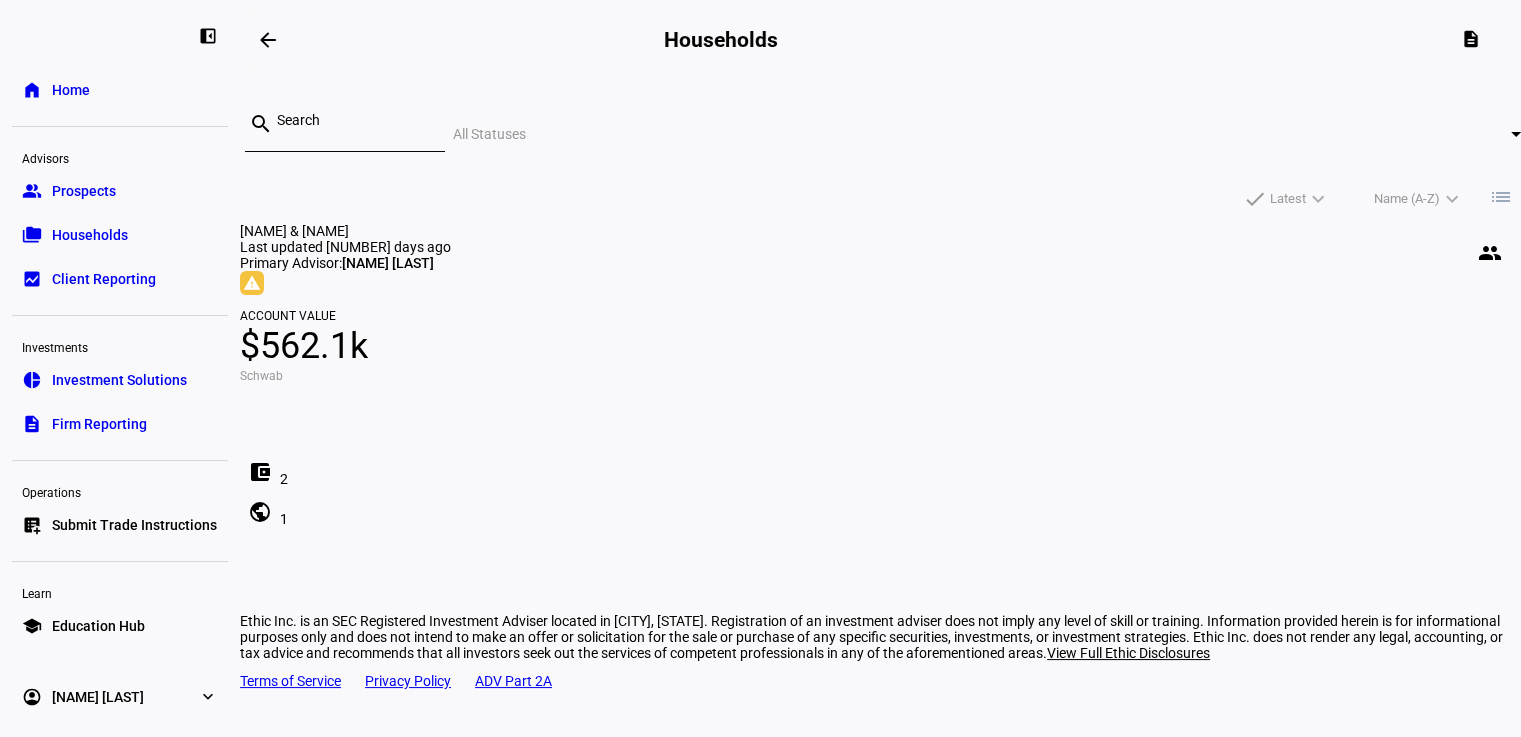 scroll, scrollTop: 0, scrollLeft: 0, axis: both 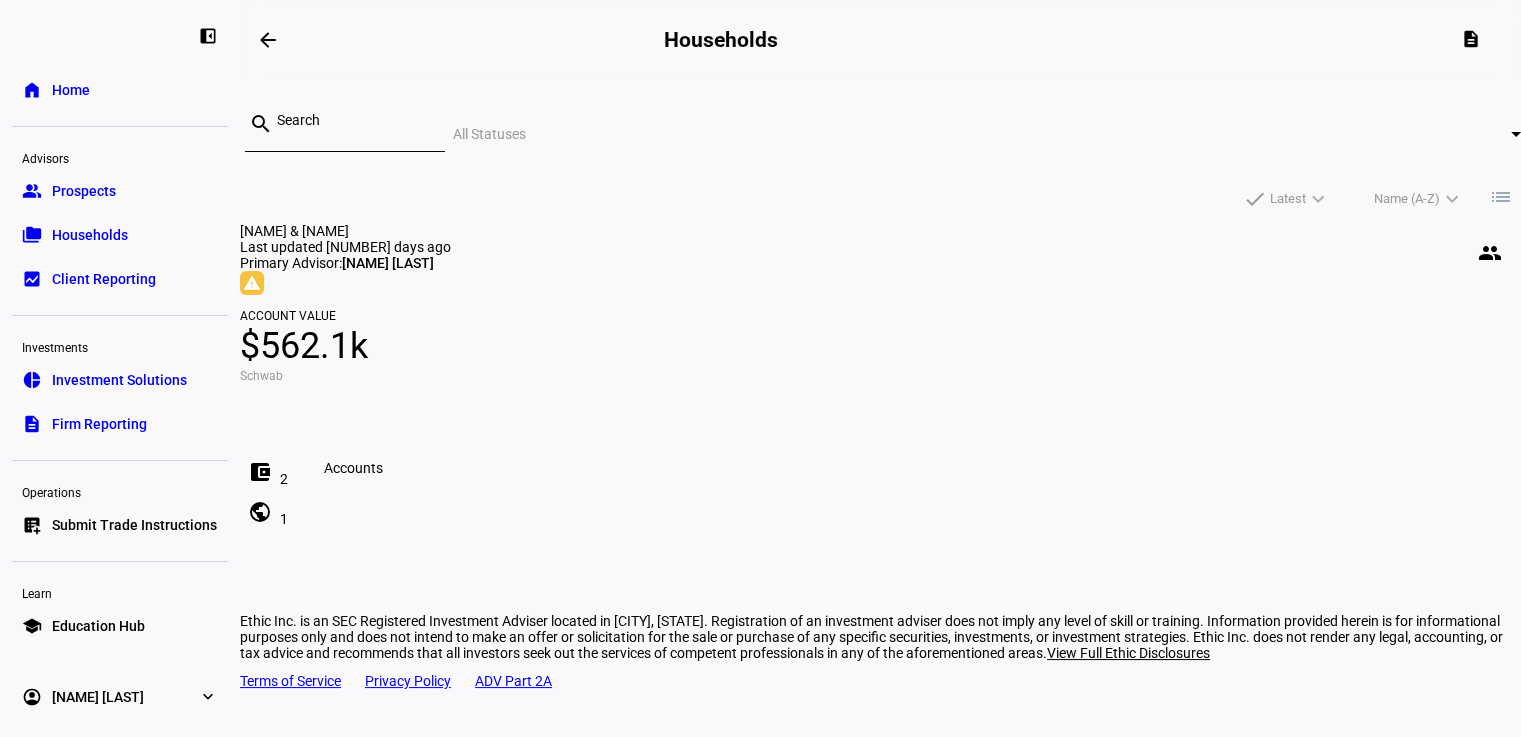 click on "account_balance_wallet" 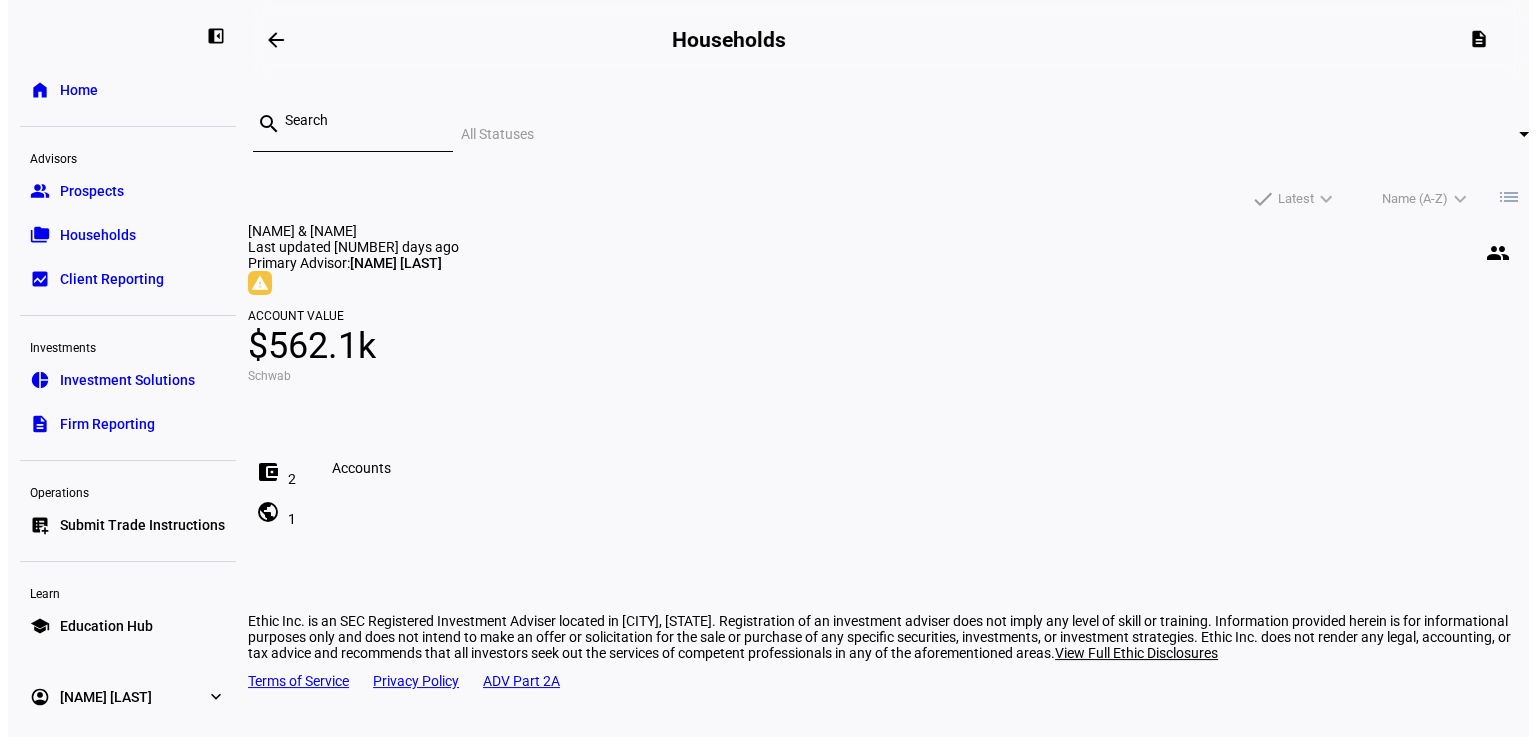 scroll, scrollTop: 0, scrollLeft: 0, axis: both 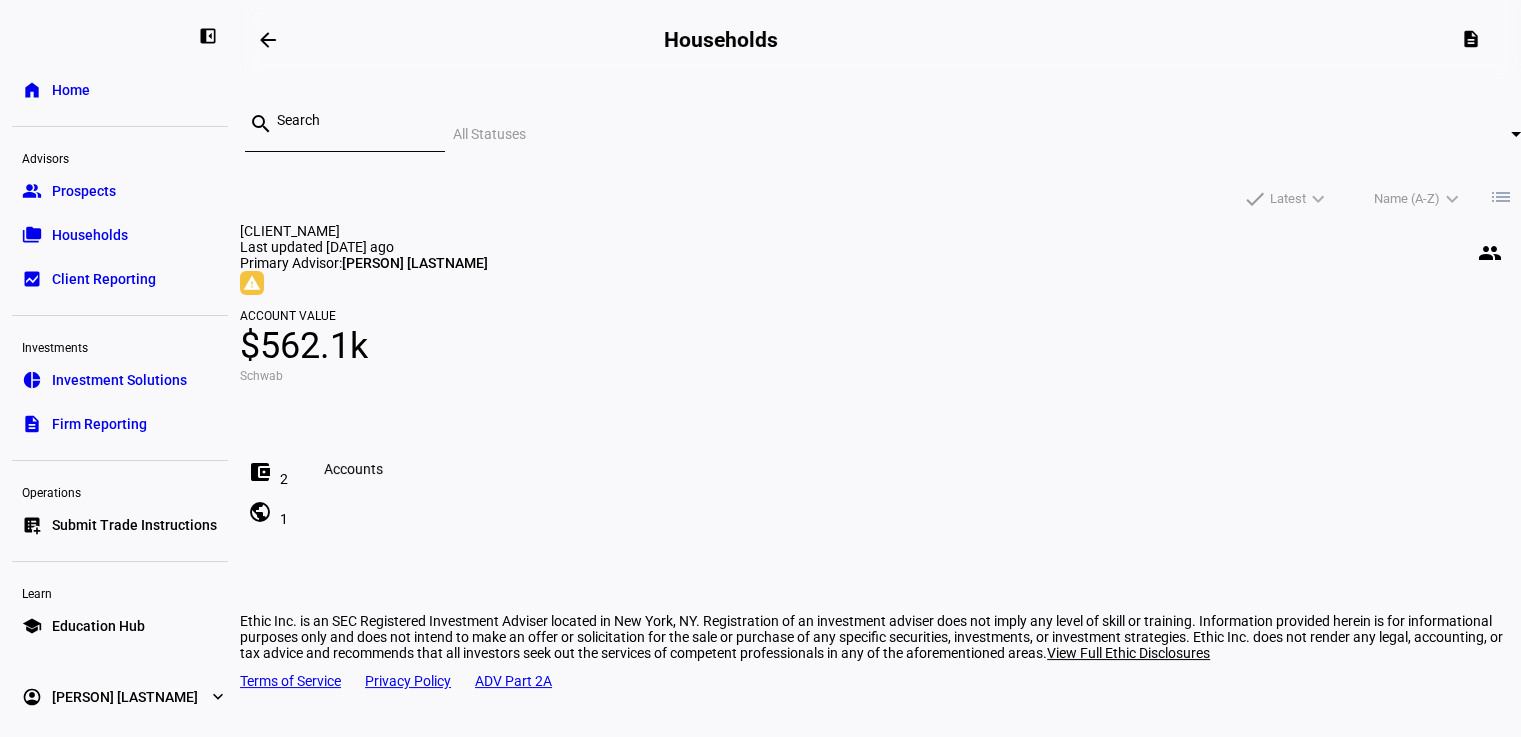 click on "account_balance_wallet" 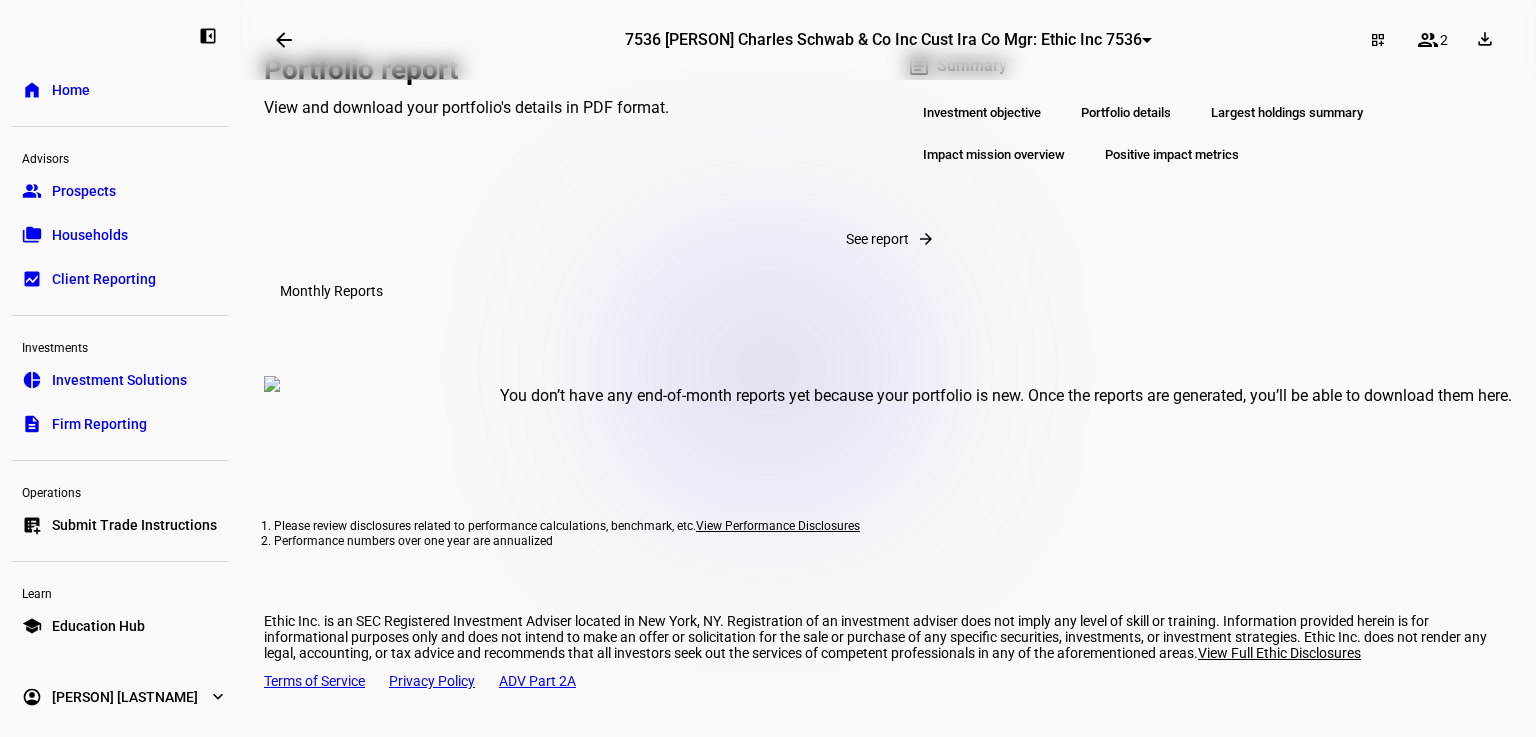 scroll, scrollTop: 3351, scrollLeft: 0, axis: vertical 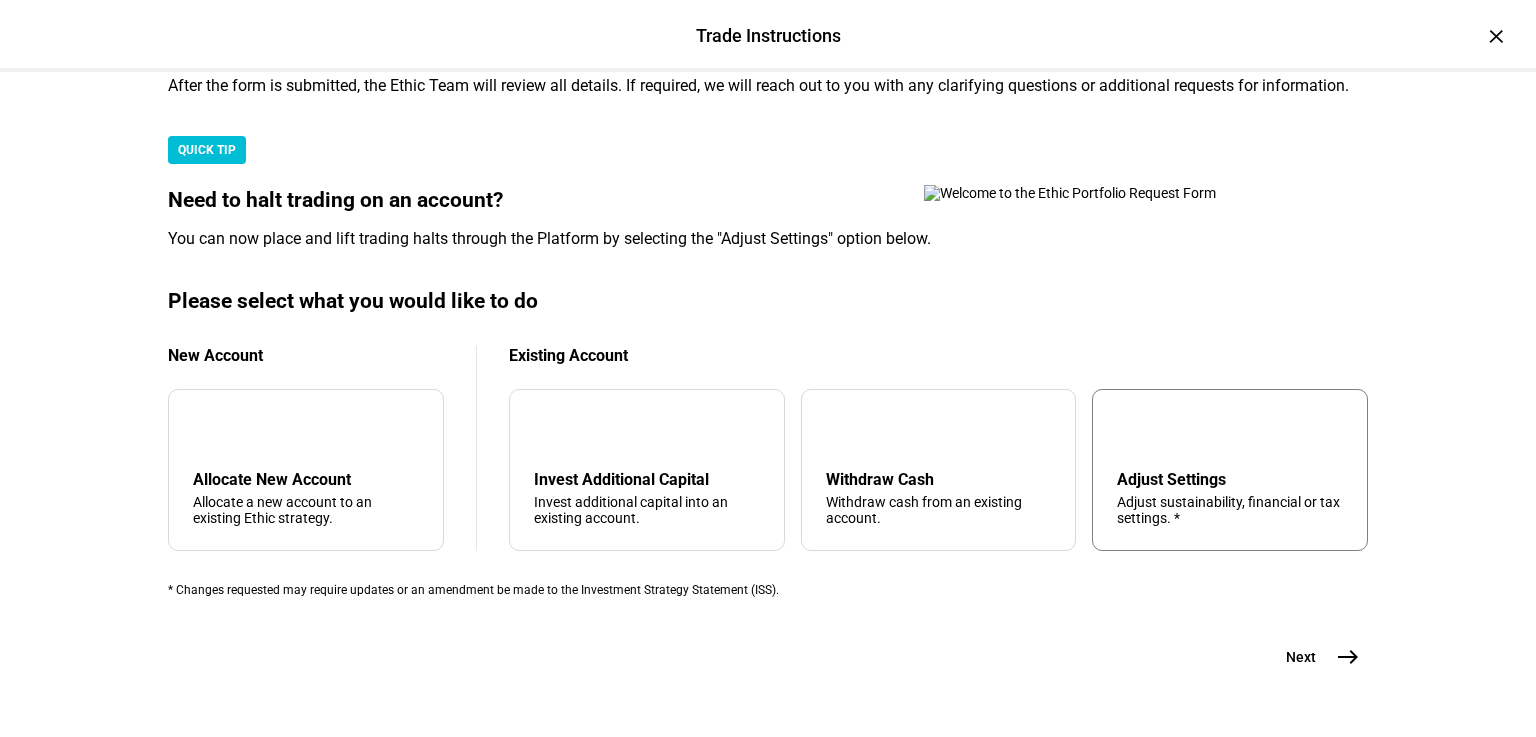 click on "Adjust sustainability, financial or tax settings. *" at bounding box center [1230, 510] 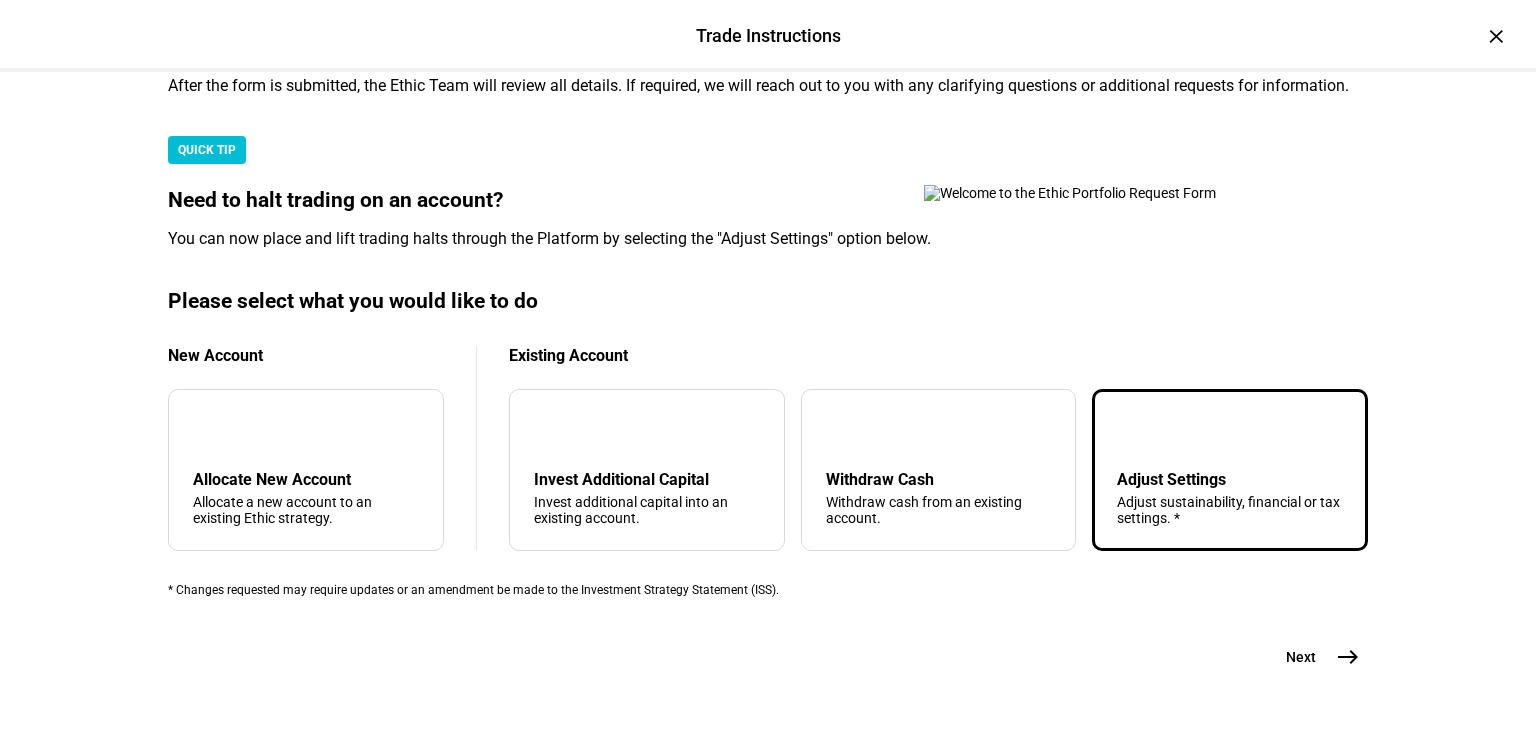 click on "Adjust sustainability, financial or tax settings. *" at bounding box center [1230, 510] 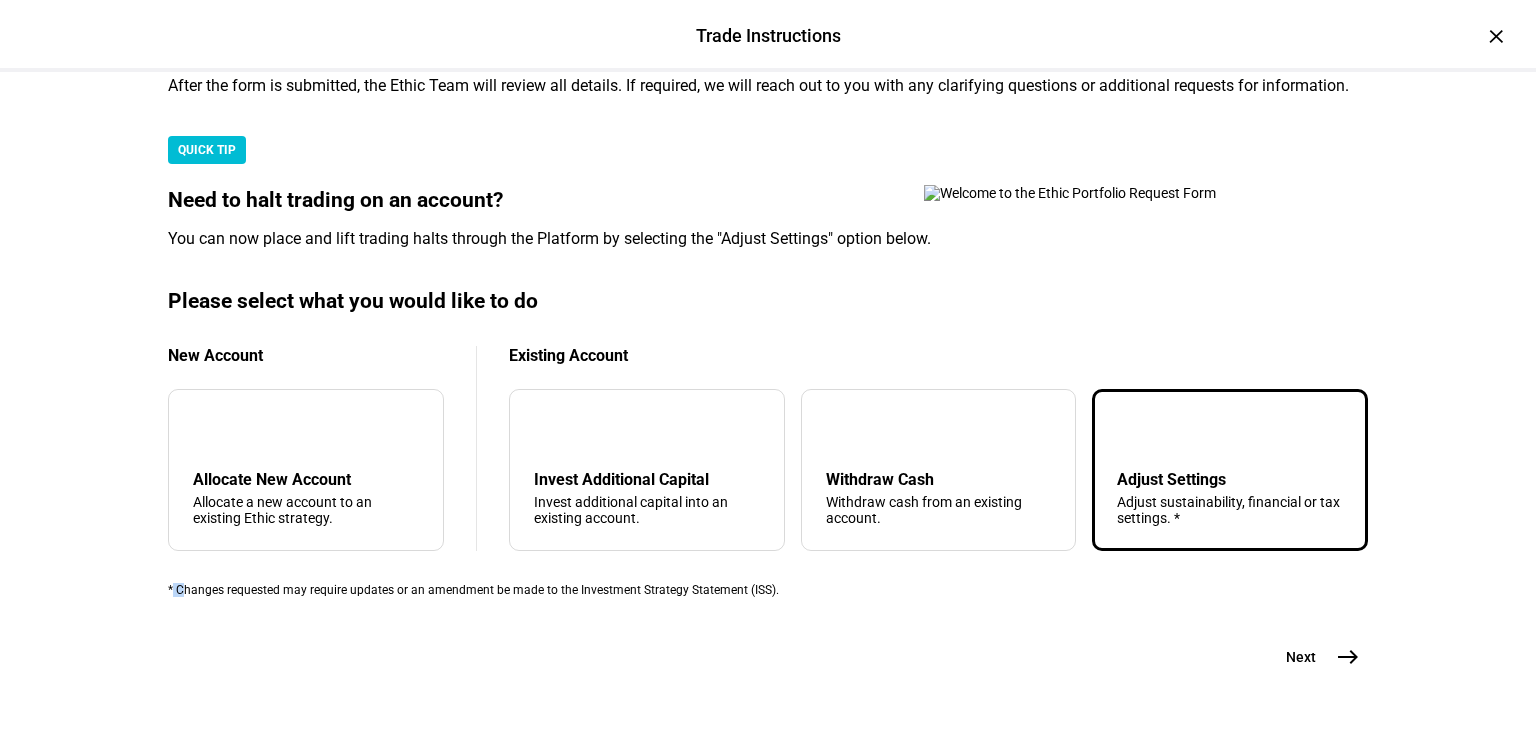 click on "tune Adjust Settings Adjust sustainability, financial or tax settings. *" at bounding box center (1230, 470) 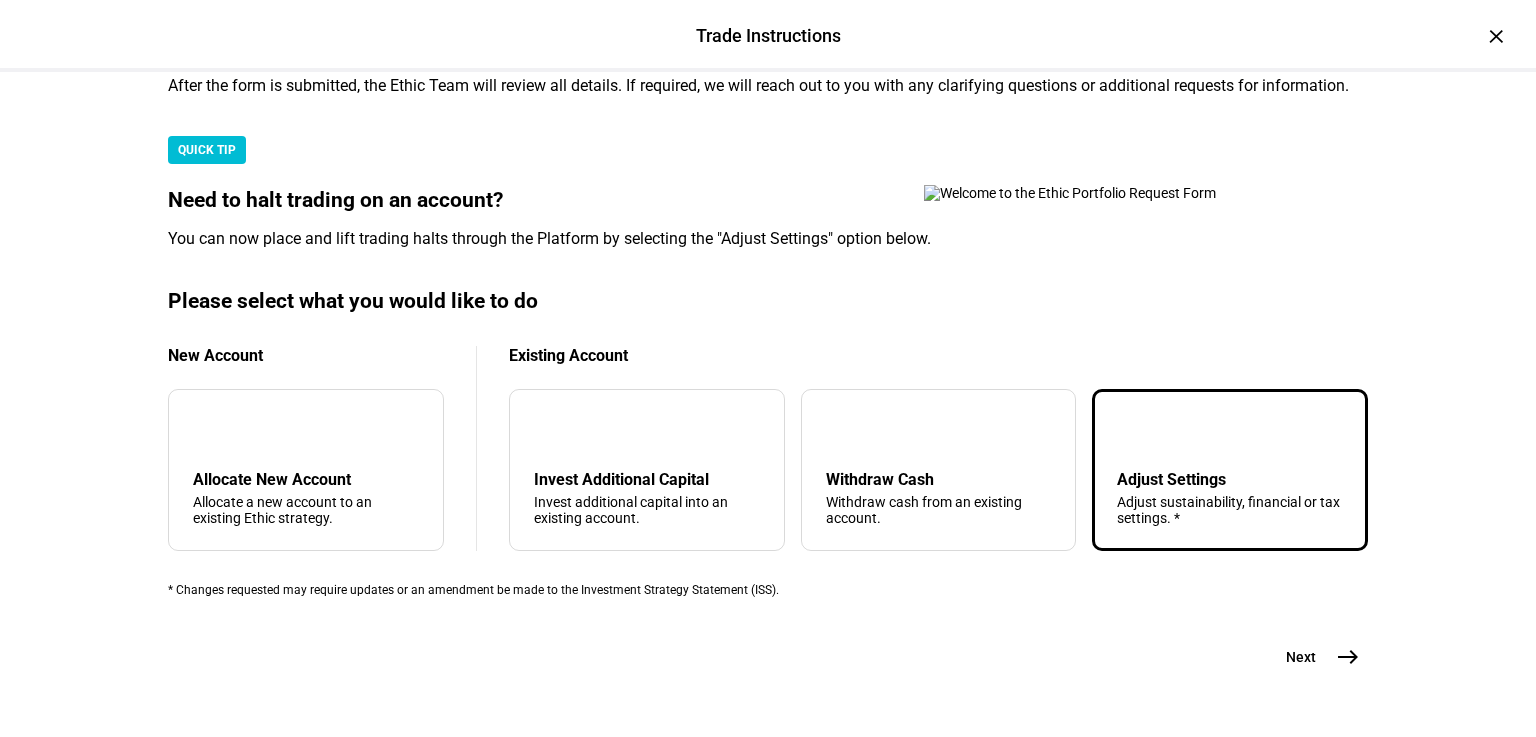 click on "tune Adjust Settings Adjust sustainability, financial or tax settings. *" at bounding box center (1230, 470) 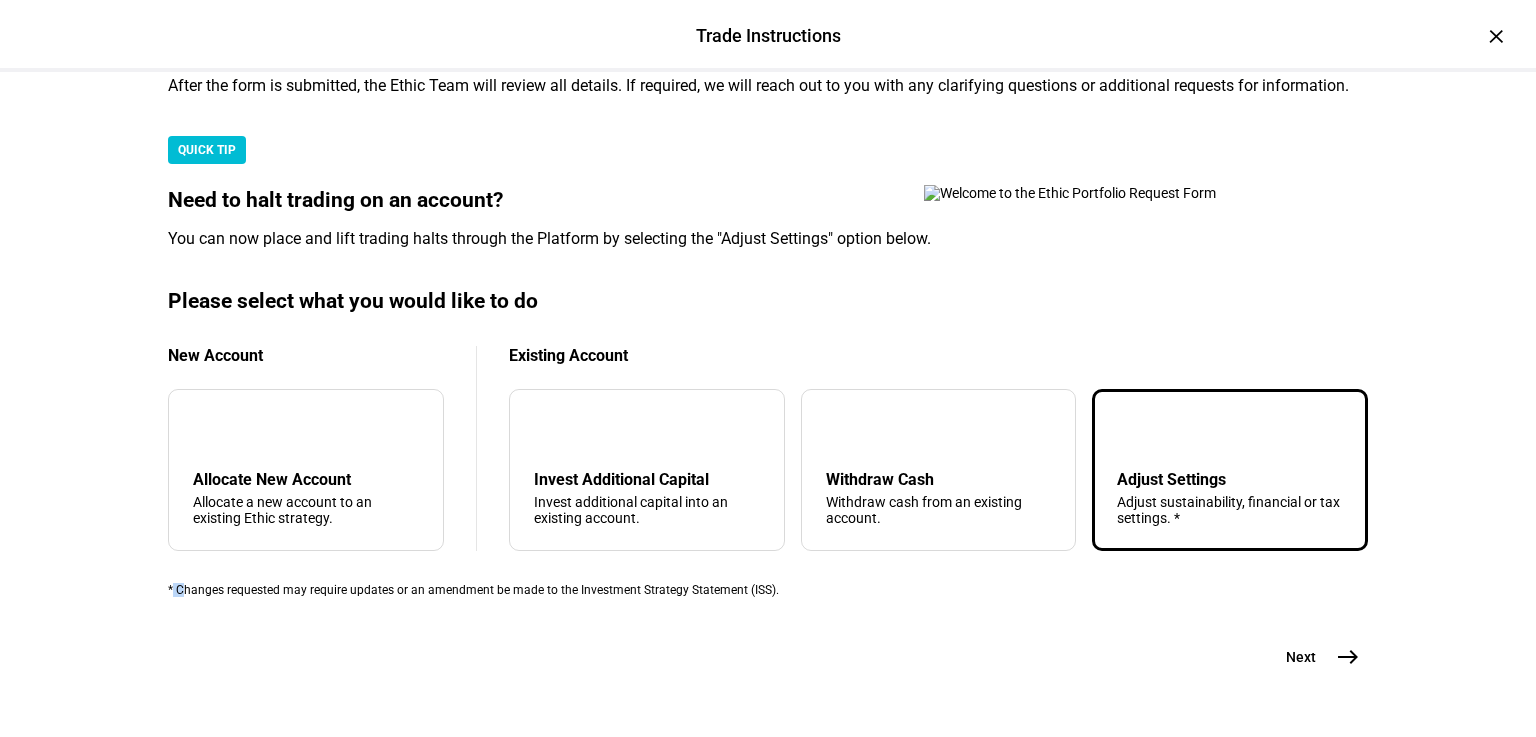 drag, startPoint x: 1153, startPoint y: 513, endPoint x: 1112, endPoint y: 501, distance: 42.72002 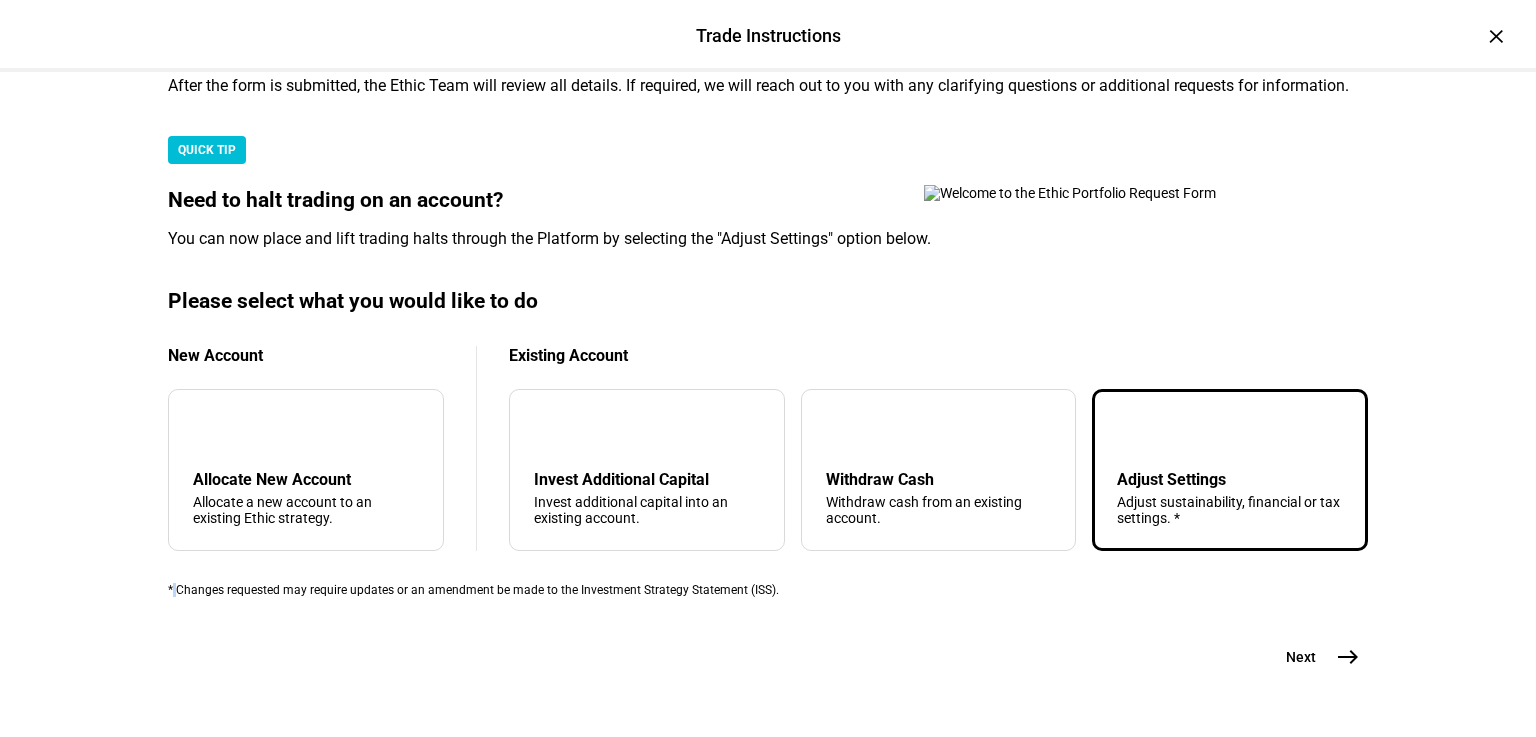click on "tune" at bounding box center (1133, 430) 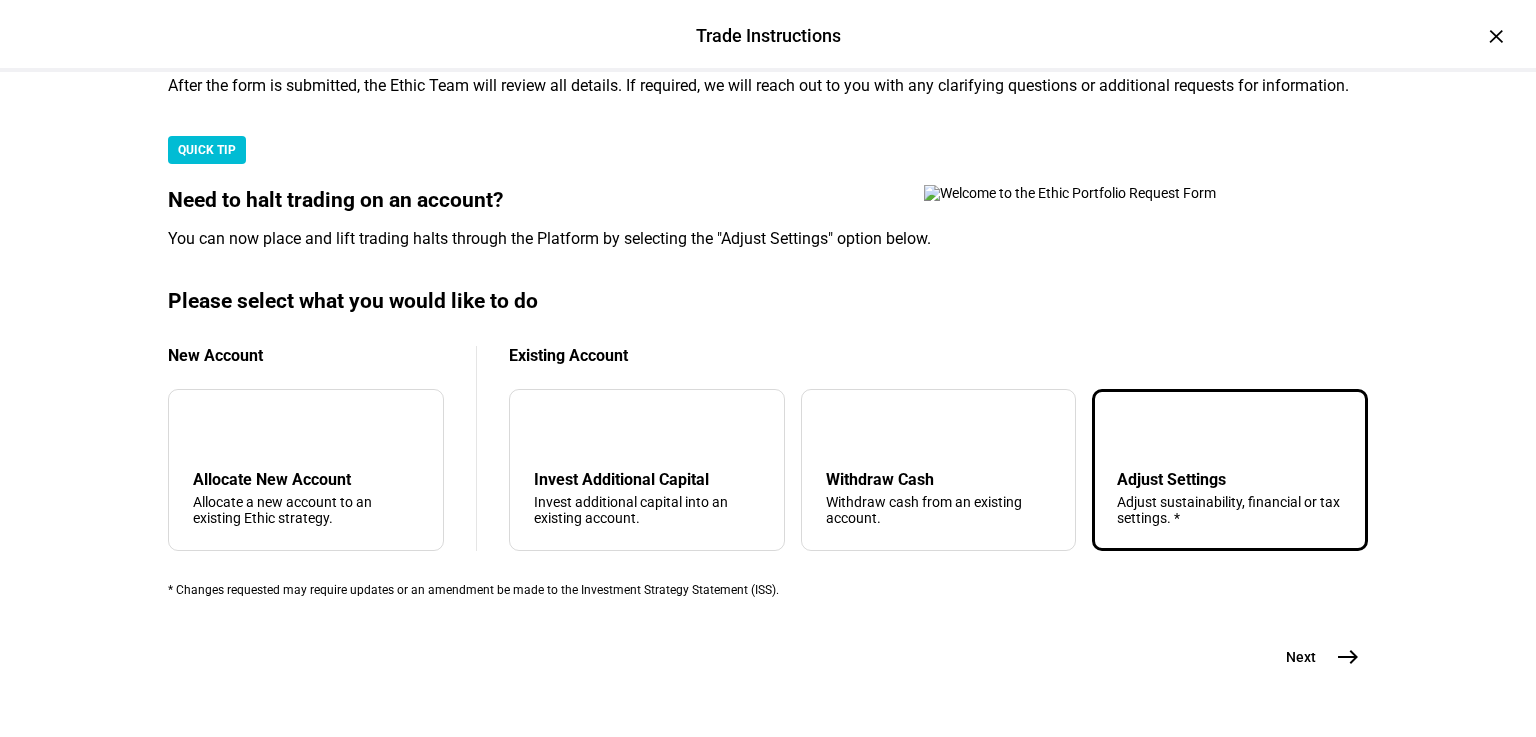 click on "tune Adjust Settings Adjust sustainability, financial or tax settings. *" at bounding box center (1230, 470) 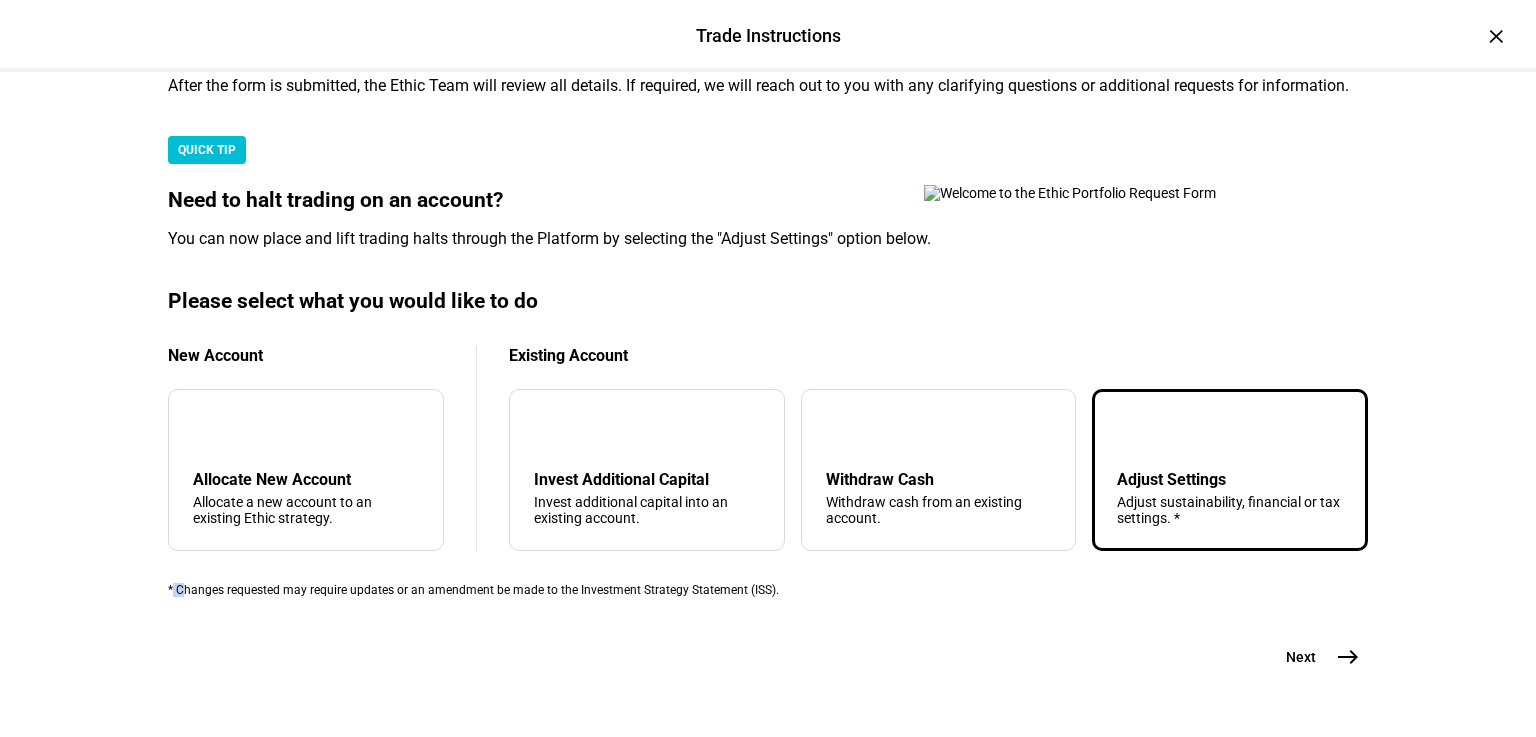 click on "tune Adjust Settings Adjust sustainability, financial or tax settings. *" at bounding box center (1230, 470) 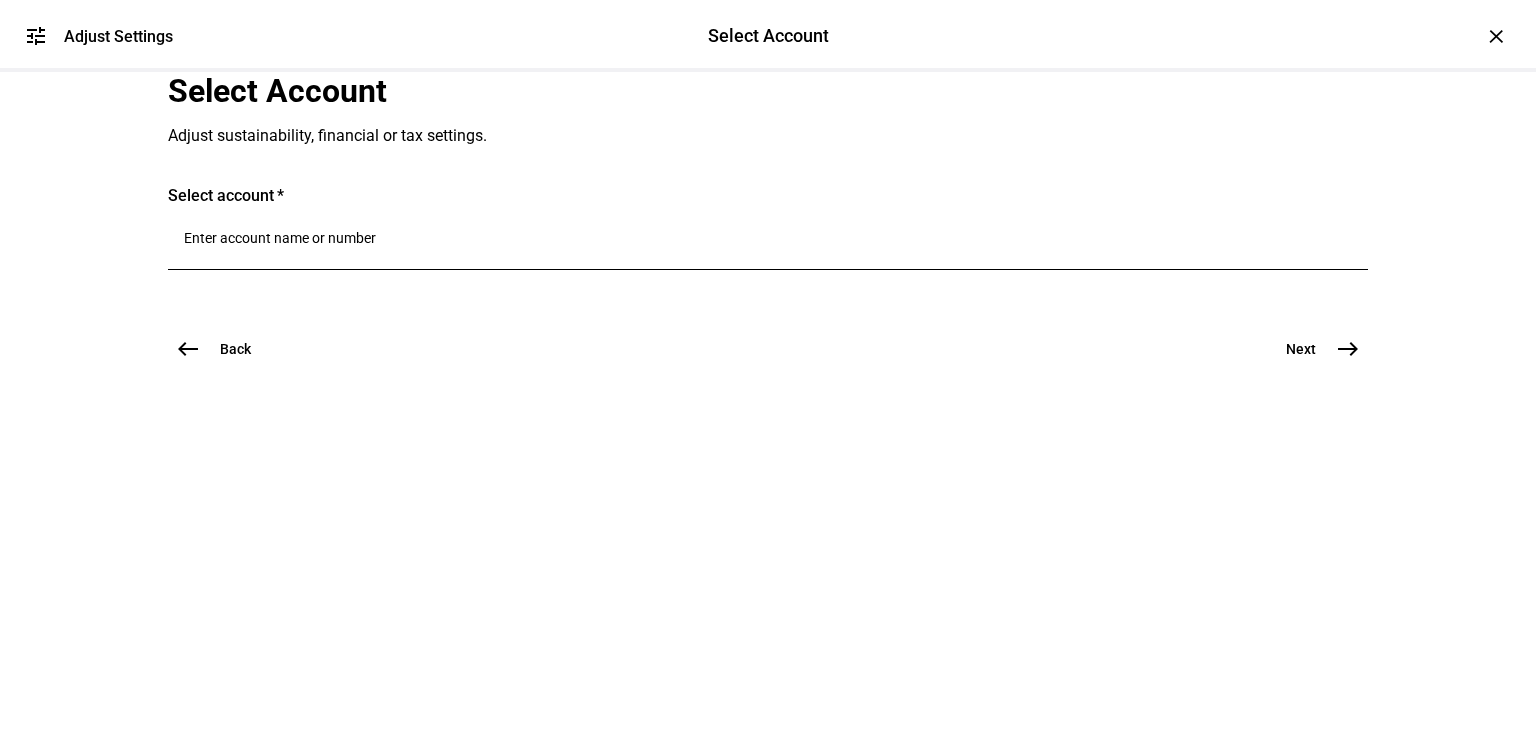scroll, scrollTop: 0, scrollLeft: 0, axis: both 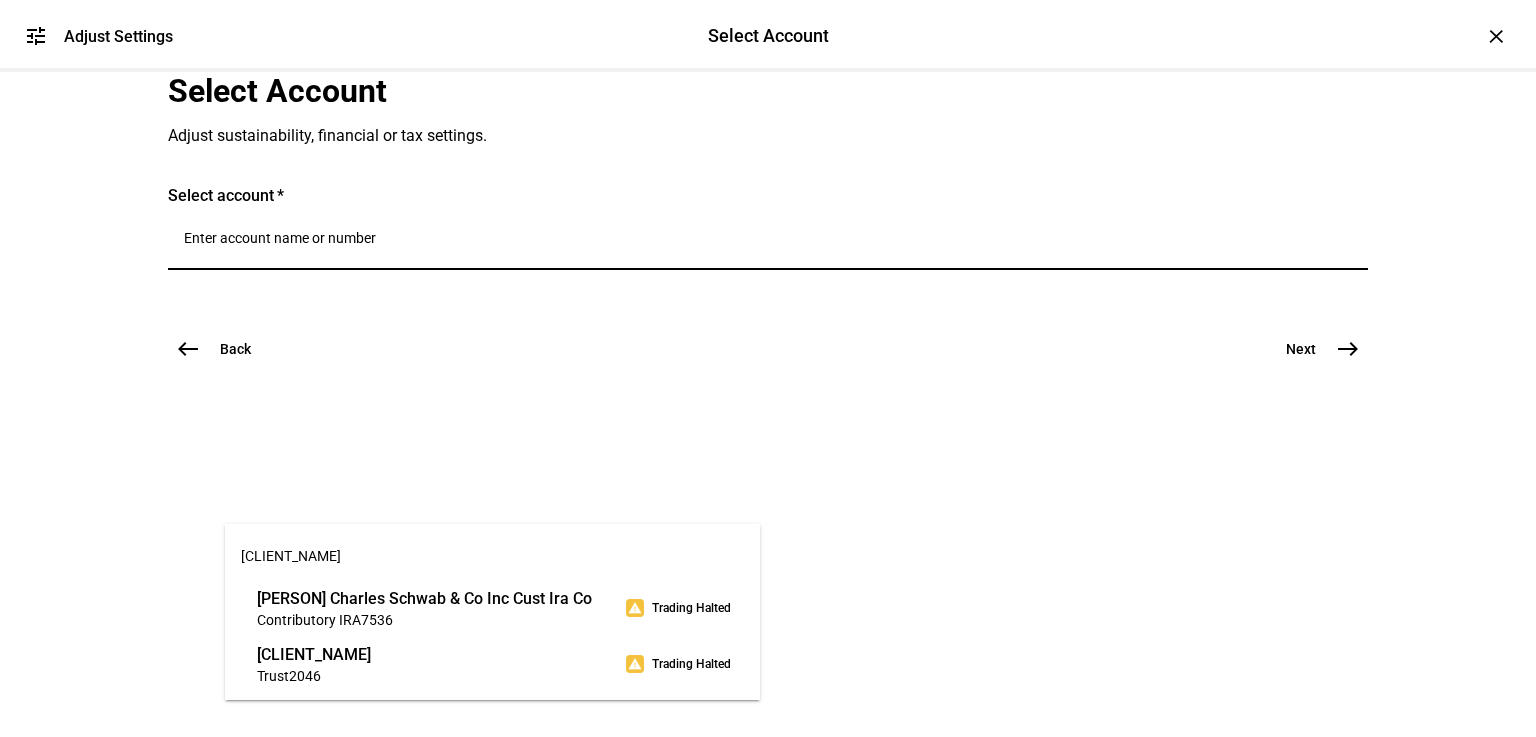 click on "[PERSON] Charles Schwab & Co Inc Cust Ira Co" at bounding box center [424, 598] 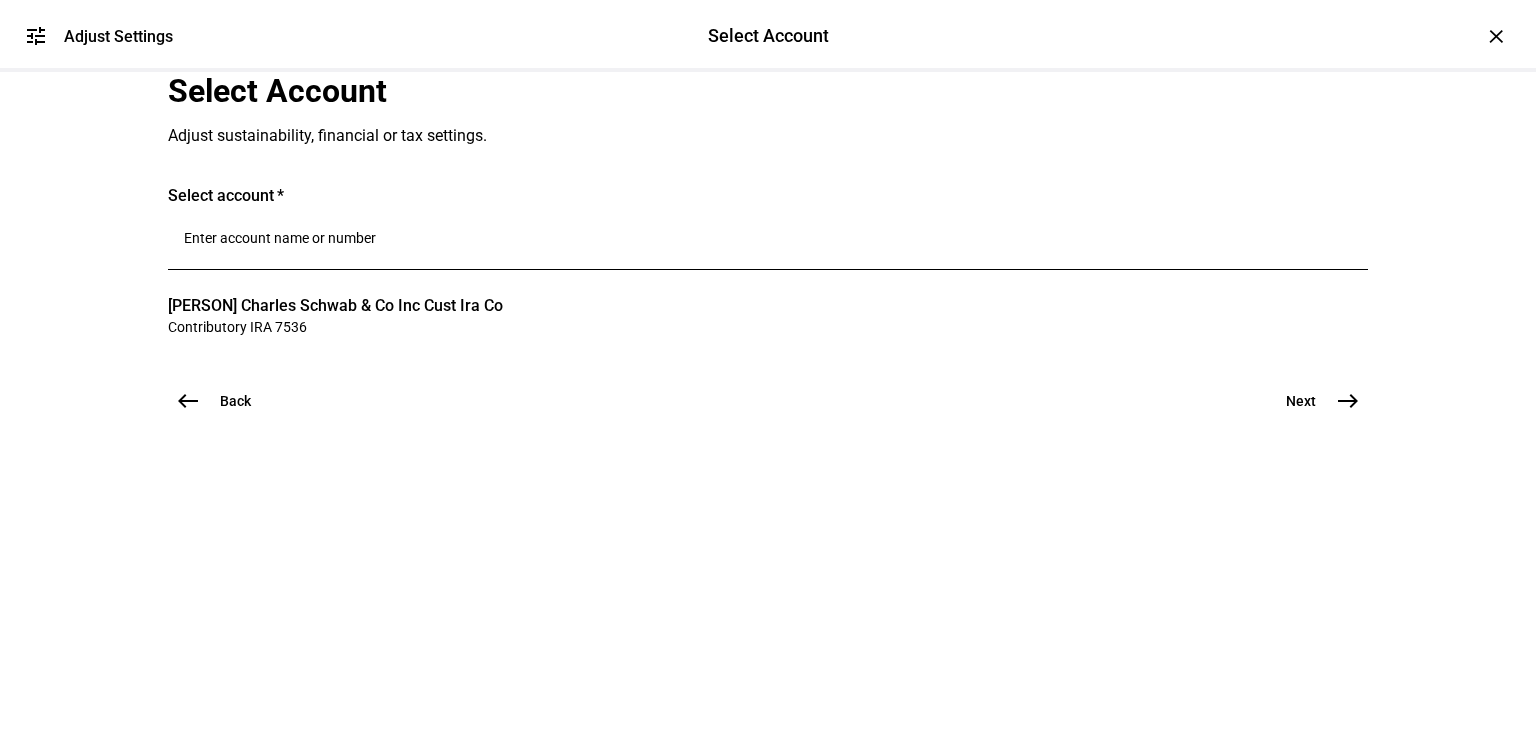 scroll, scrollTop: 104, scrollLeft: 0, axis: vertical 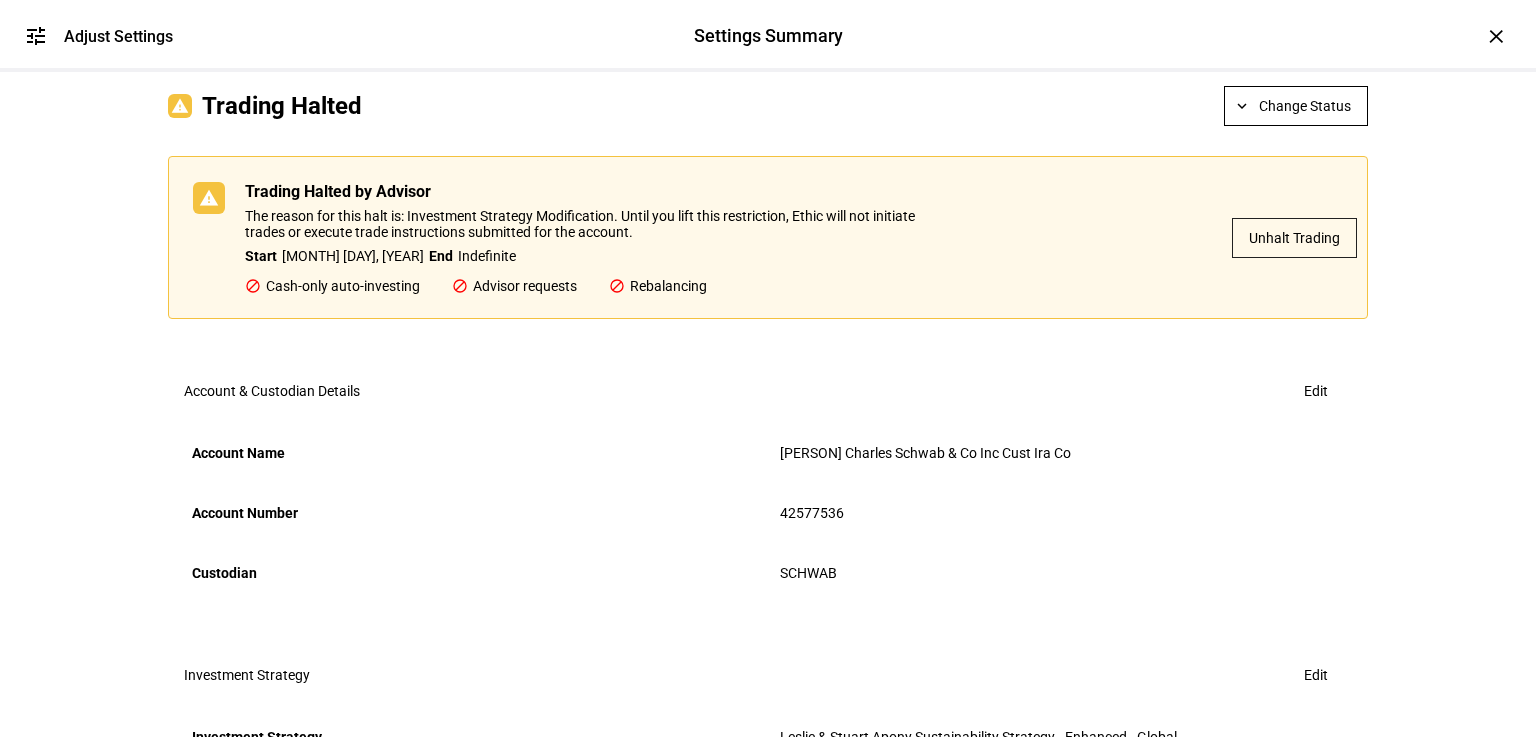 click on "Unhalt Trading" 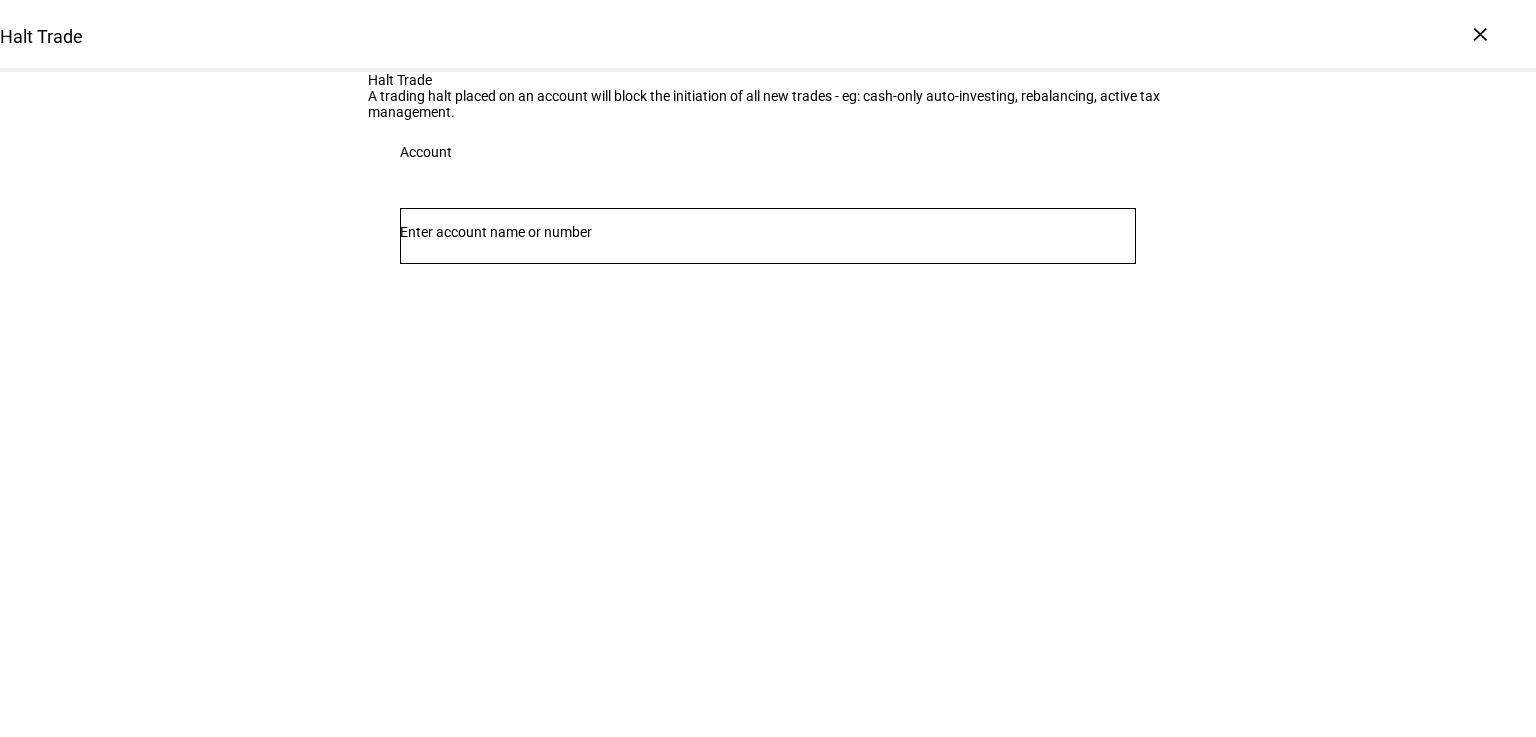 click at bounding box center (768, 232) 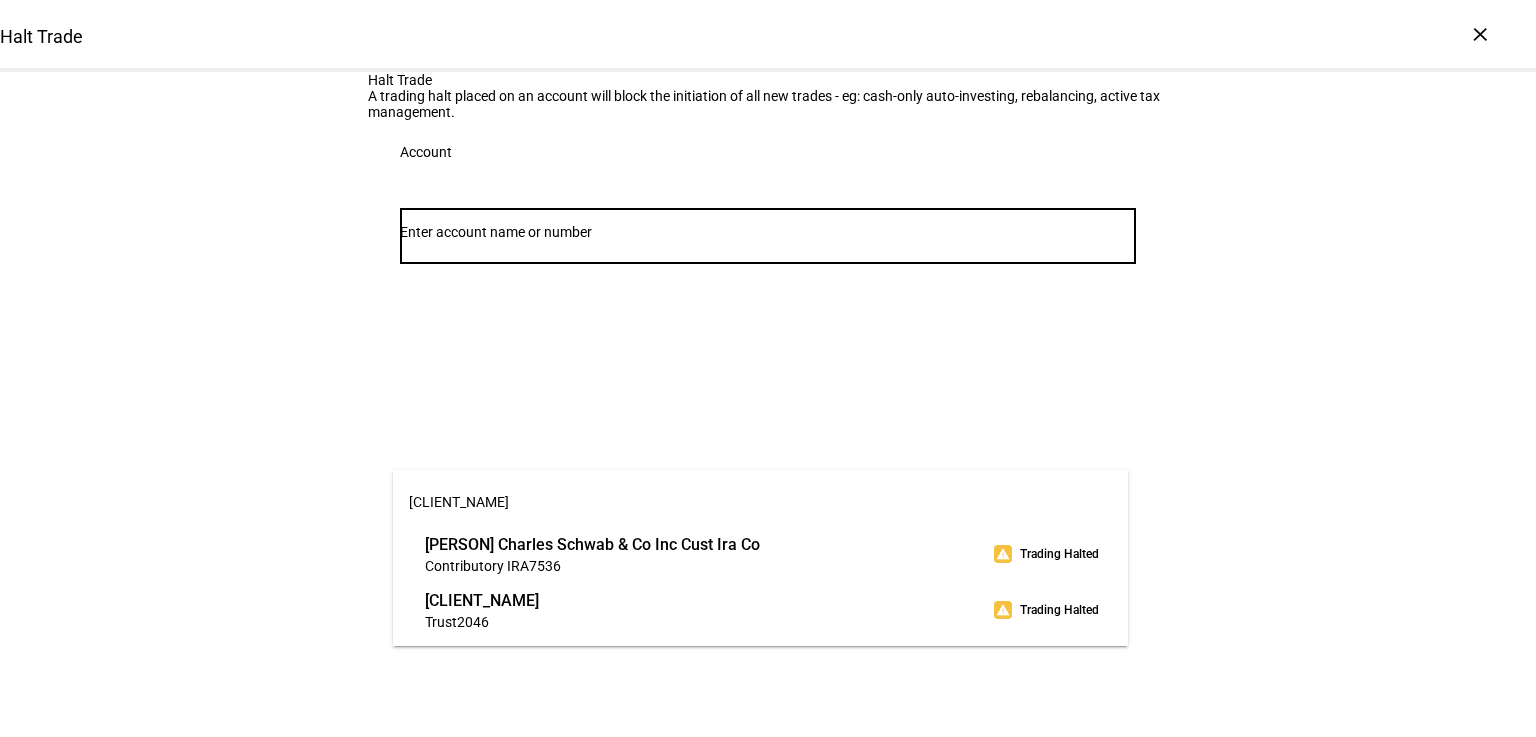 click on "Contributory IRA 7536" at bounding box center [592, 565] 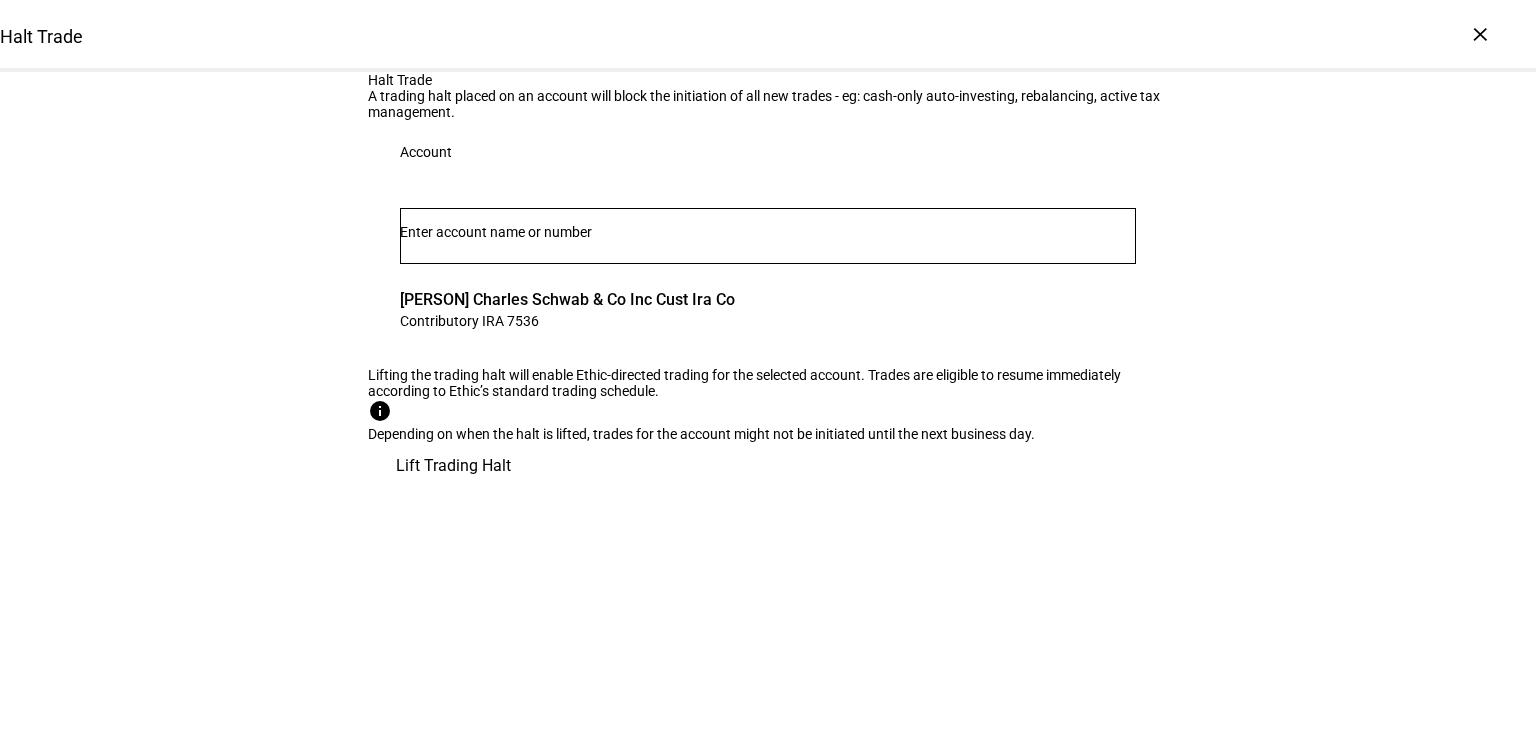 click at bounding box center (768, 232) 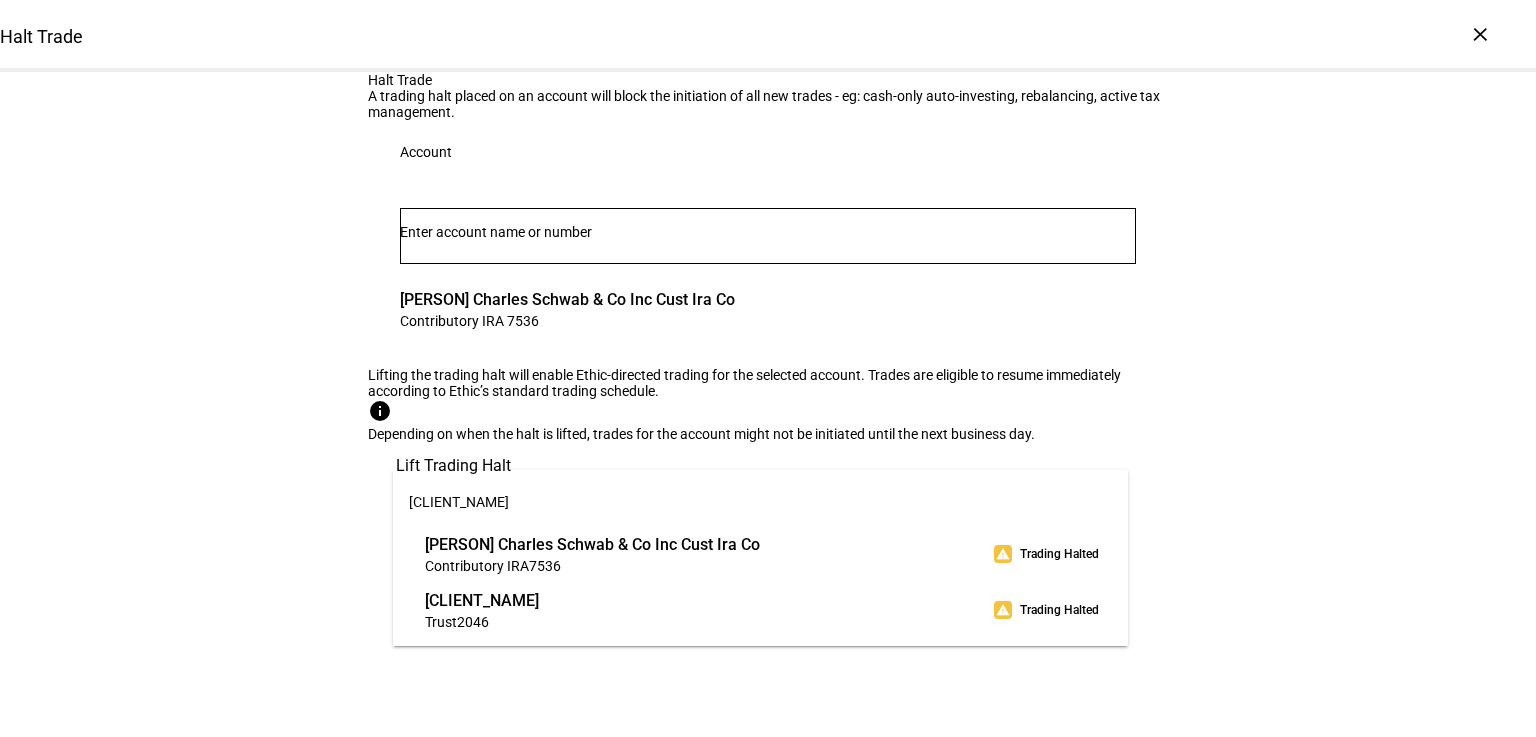 click on "[CLIENT_NAME]" at bounding box center (482, 600) 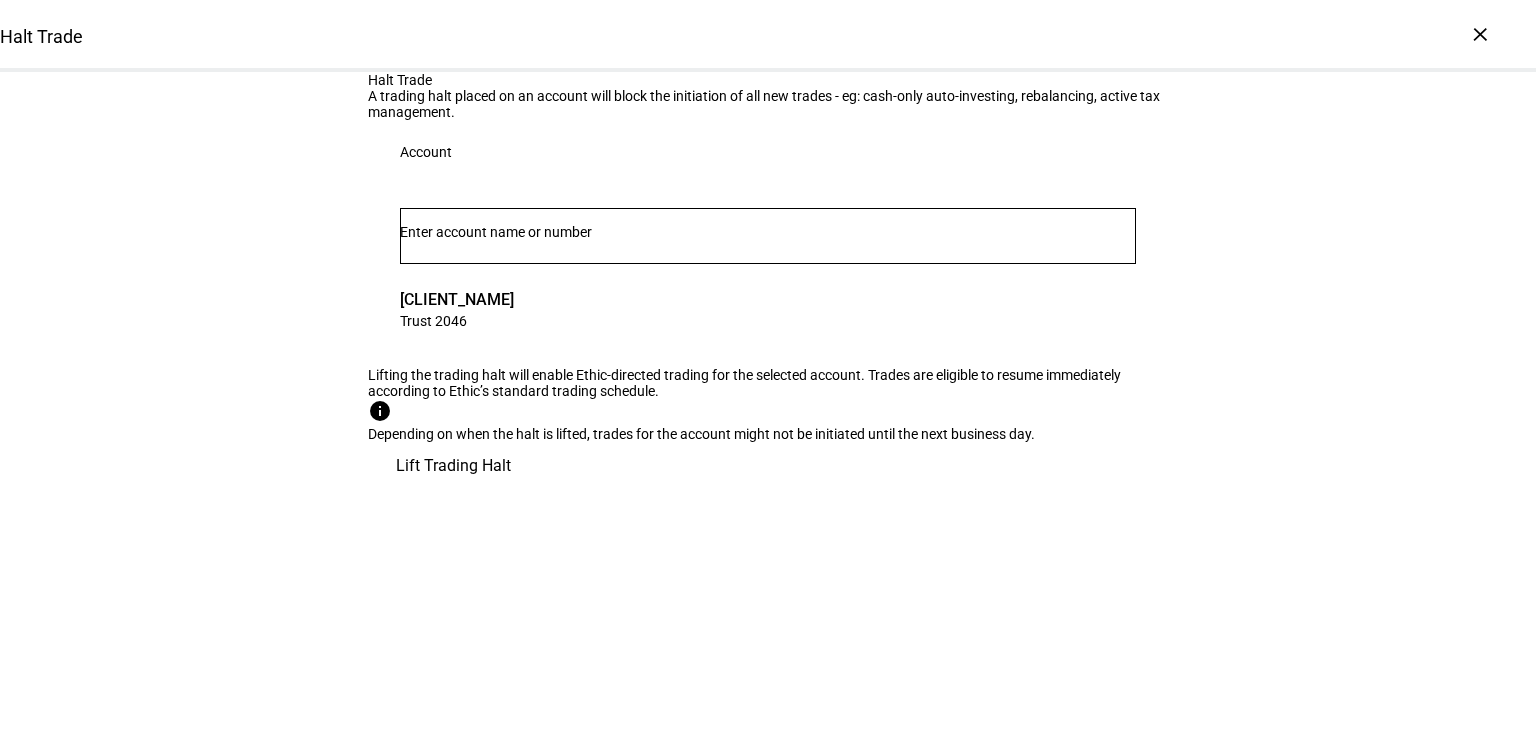 click at bounding box center [768, 232] 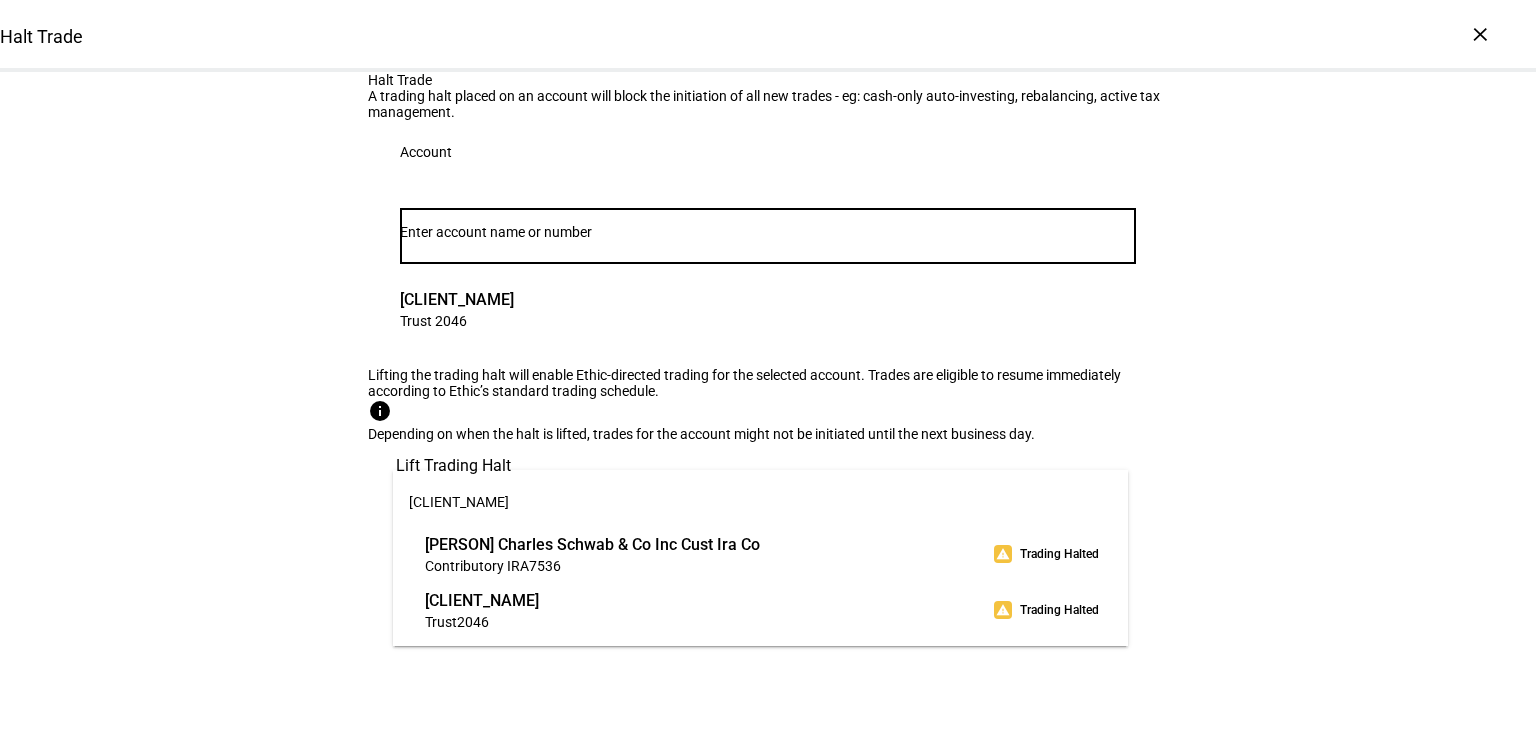 click on "[PERSON] Charles Schwab & Co Inc Cust Ira Co" at bounding box center [592, 544] 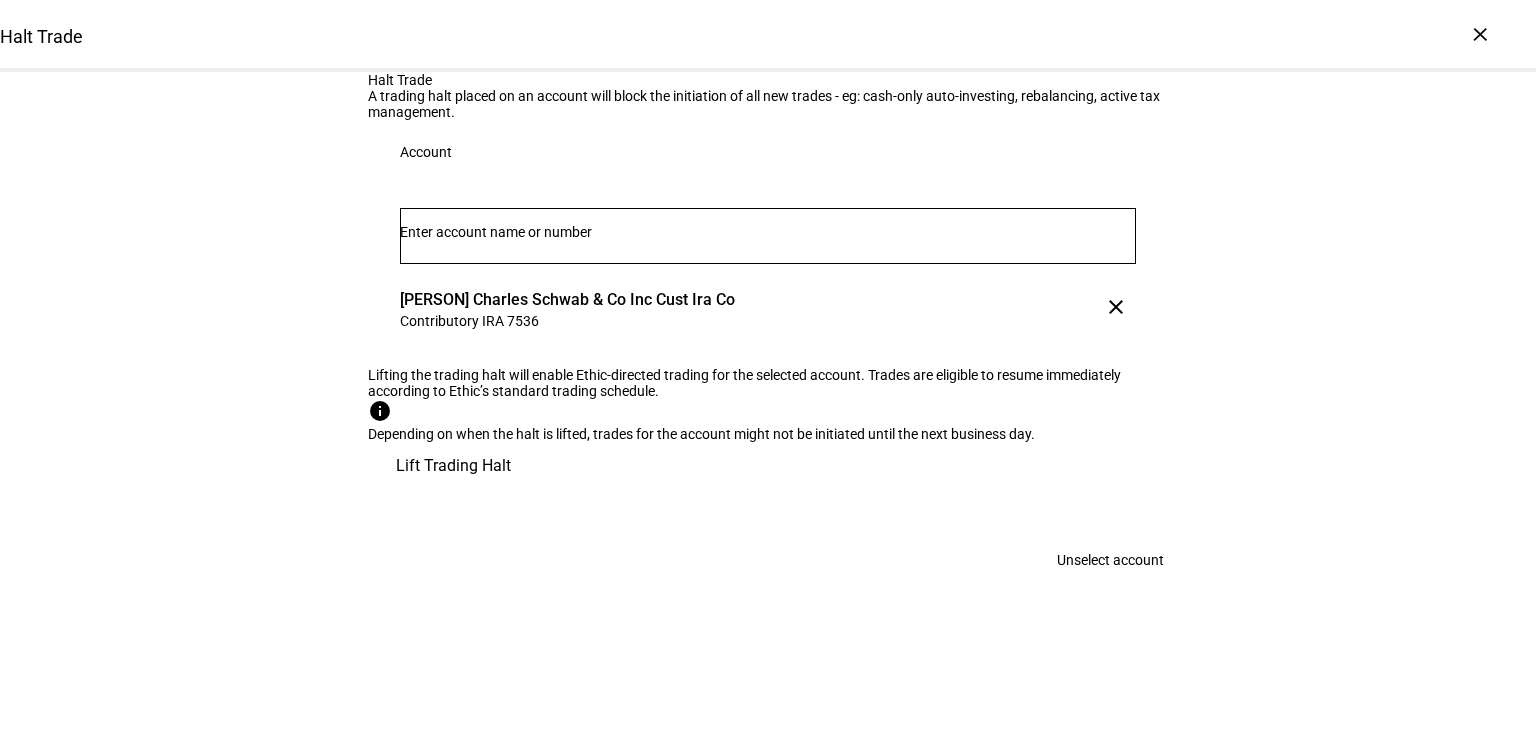 scroll, scrollTop: 125, scrollLeft: 0, axis: vertical 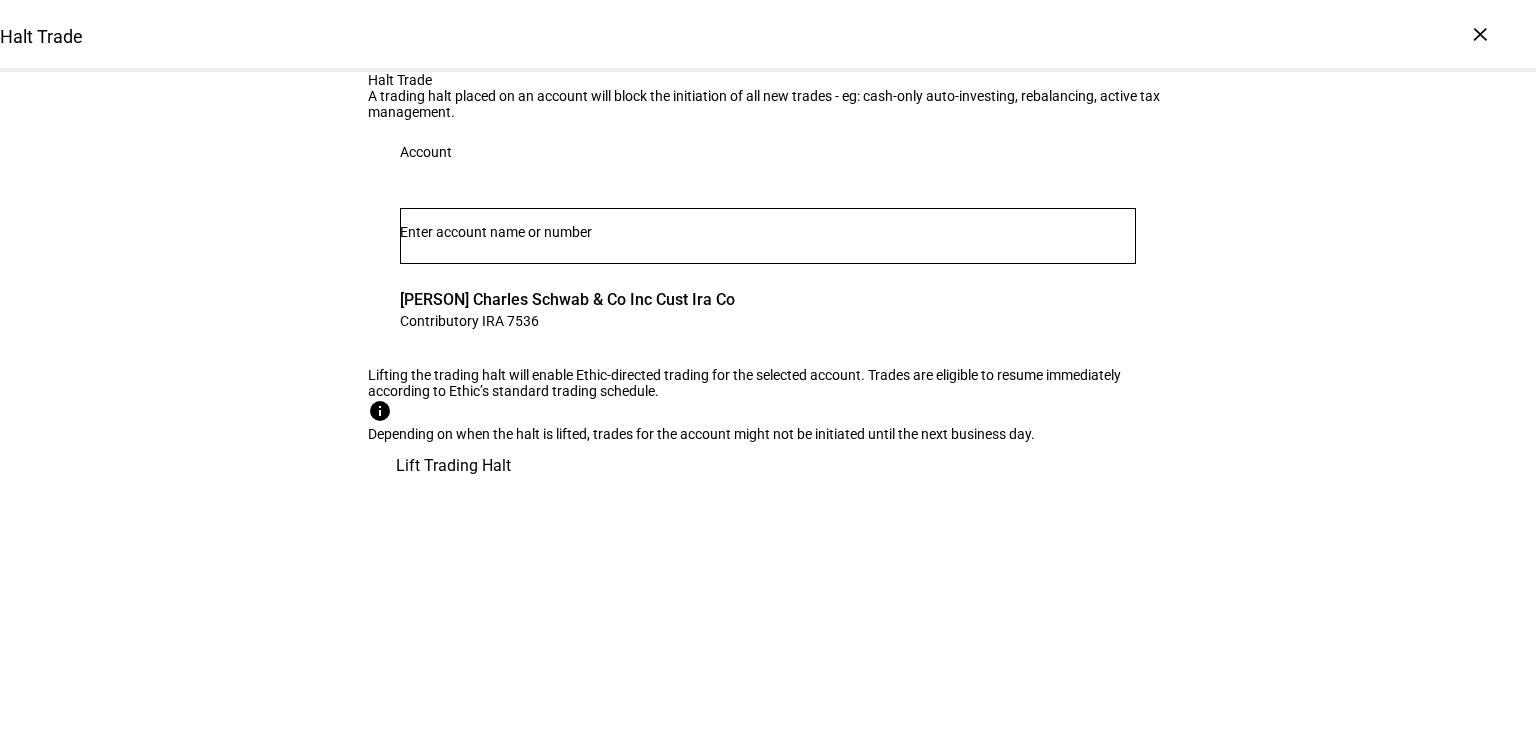 click on "Lift Trading Halt" 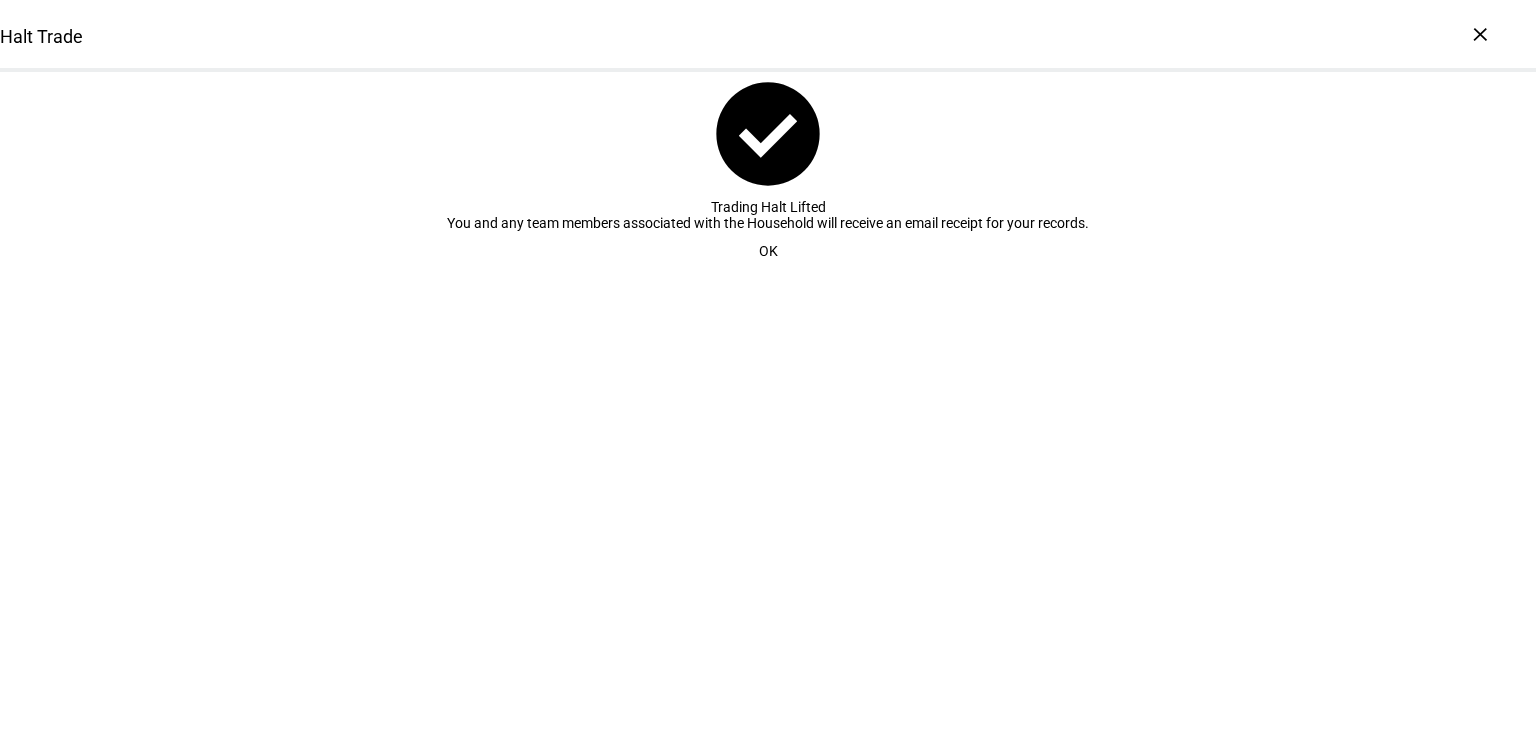 scroll, scrollTop: 0, scrollLeft: 0, axis: both 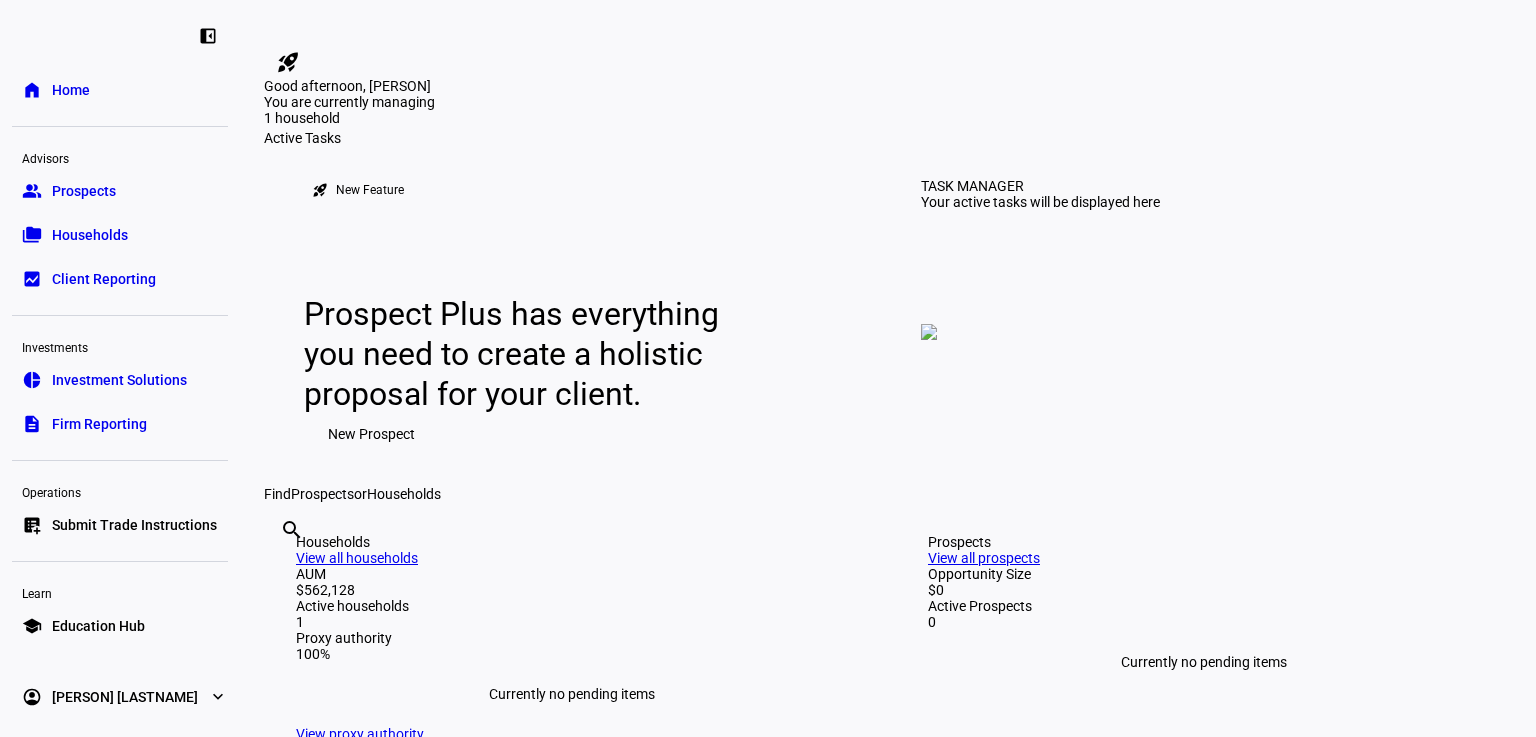 click on "Households" at bounding box center (90, 235) 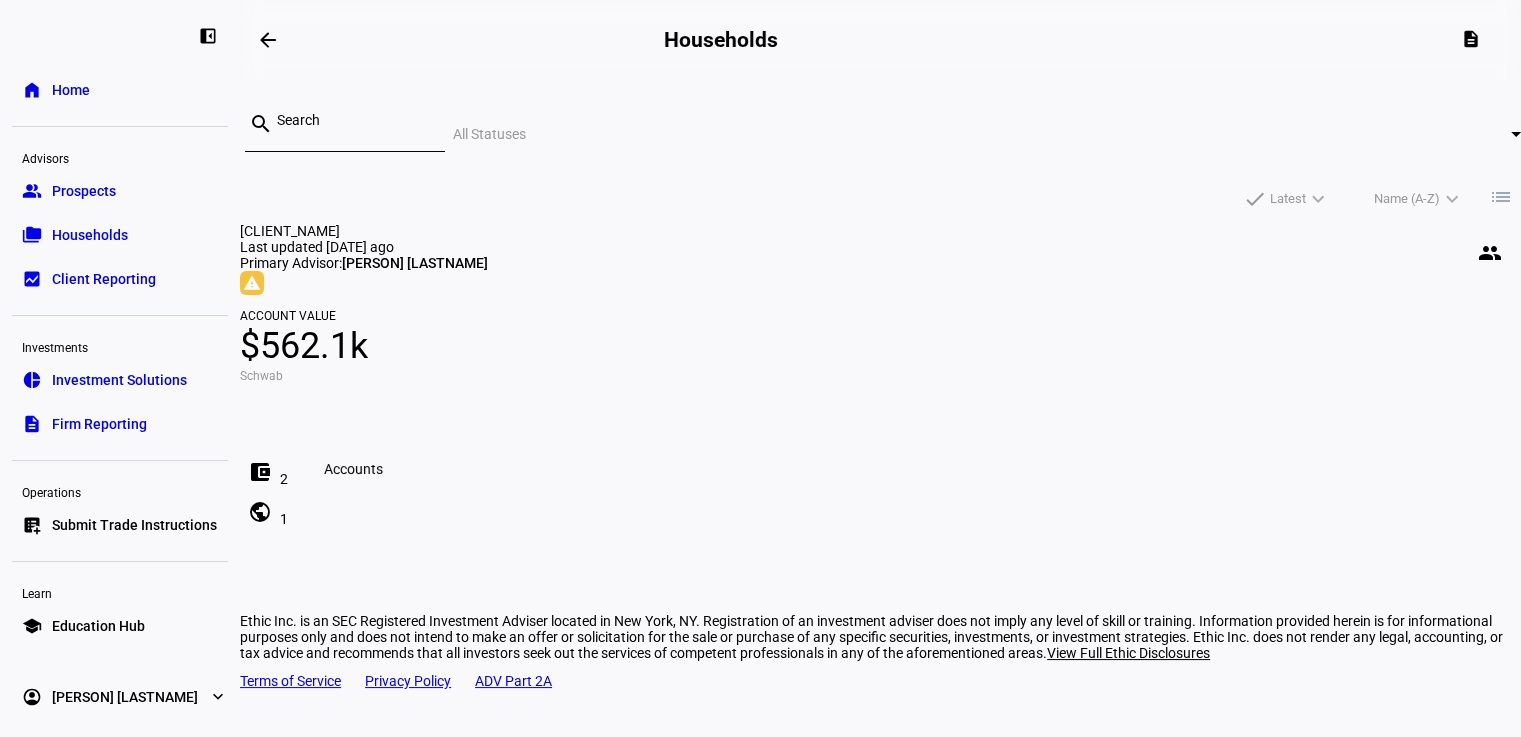 click on "account_balance_wallet" 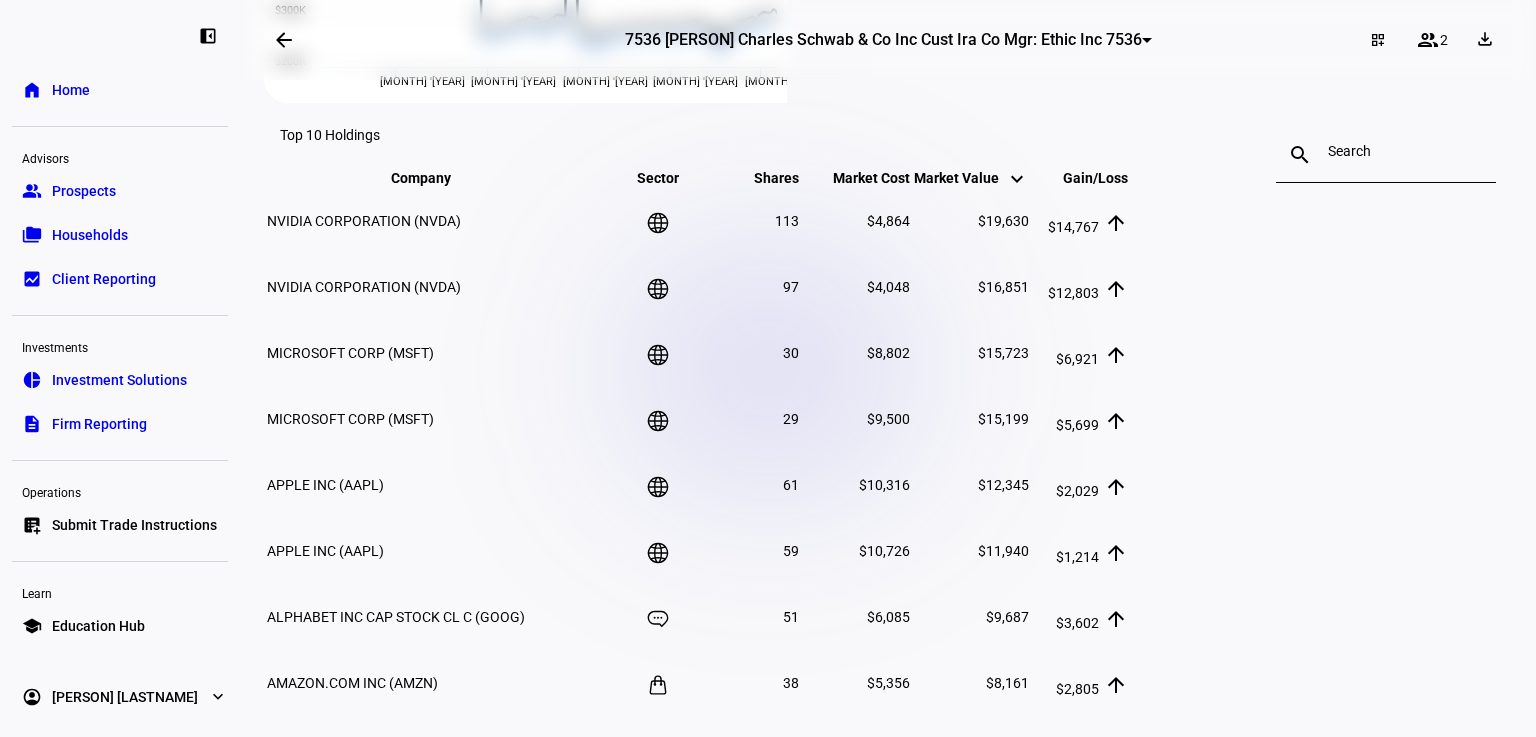 scroll, scrollTop: 1400, scrollLeft: 0, axis: vertical 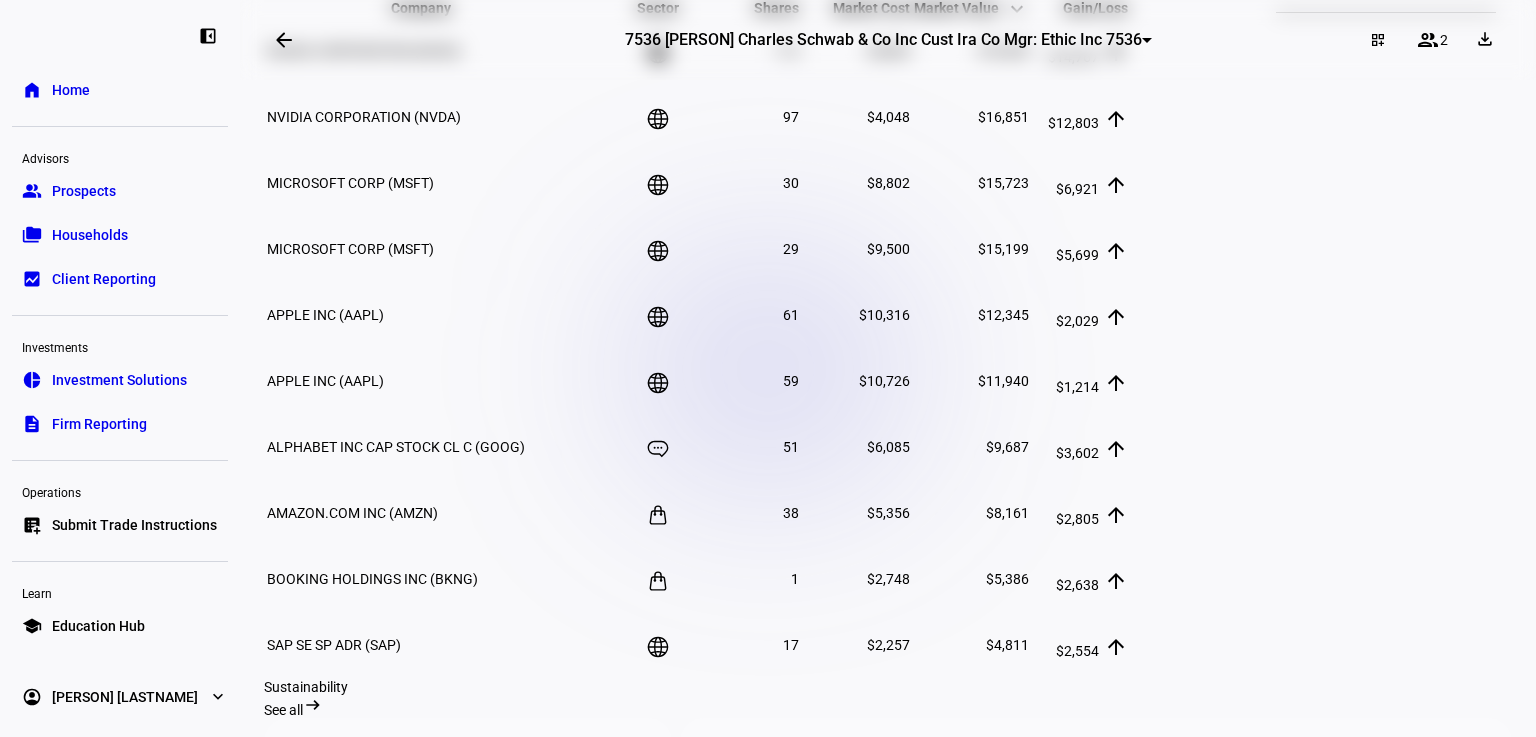 click on "Submit Trade Instructions" at bounding box center (134, 525) 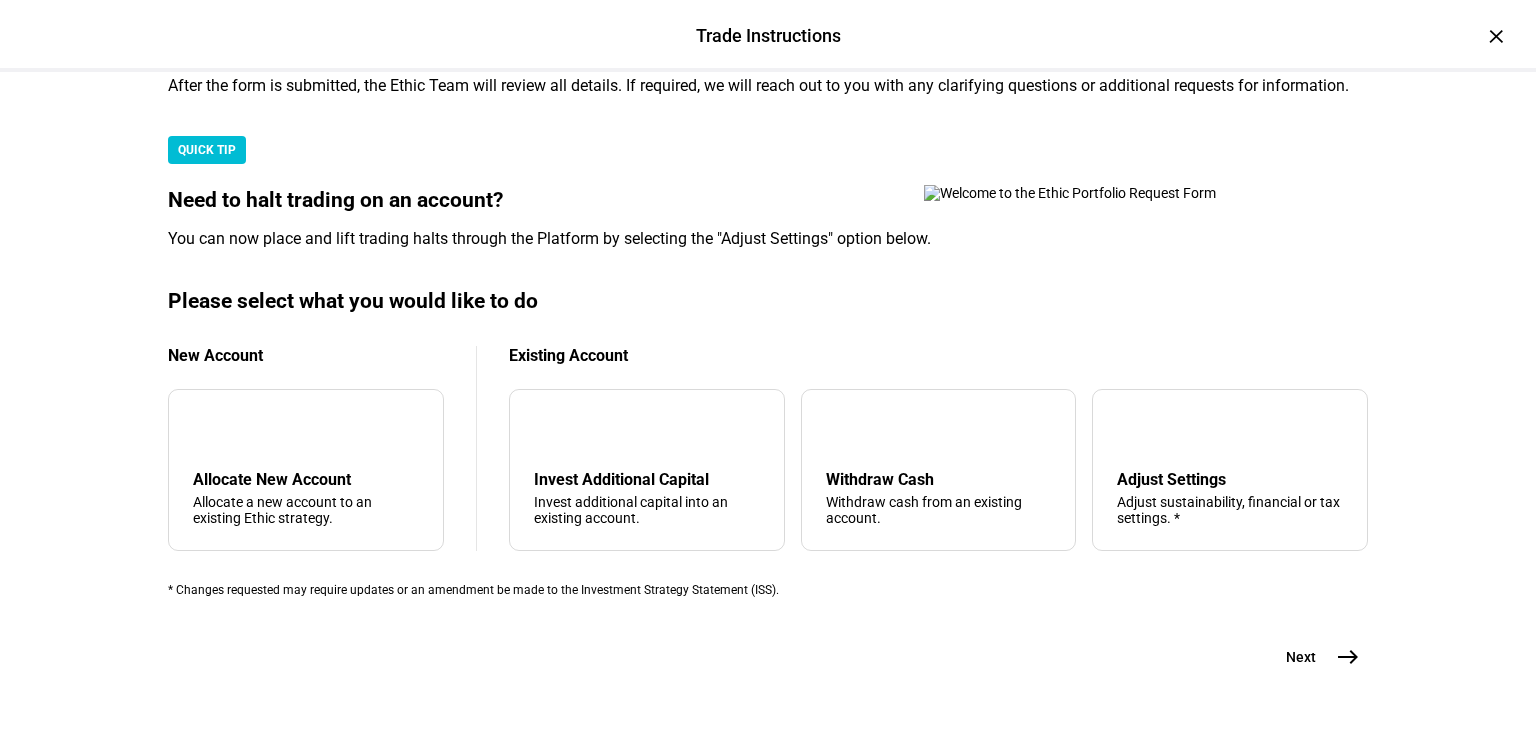 scroll, scrollTop: 657, scrollLeft: 0, axis: vertical 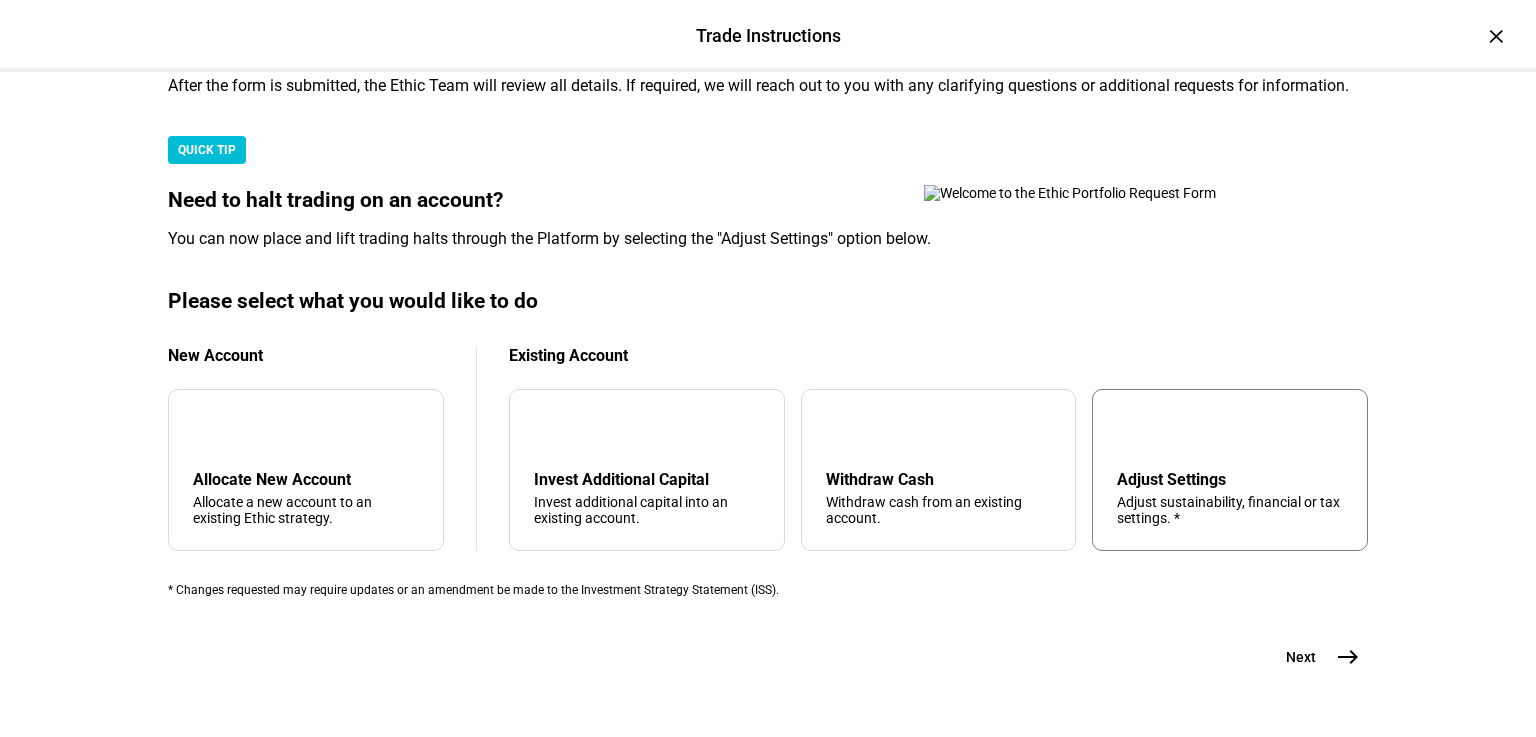 click on "tune Adjust Settings Adjust sustainability, financial or tax settings. *" at bounding box center [1230, 470] 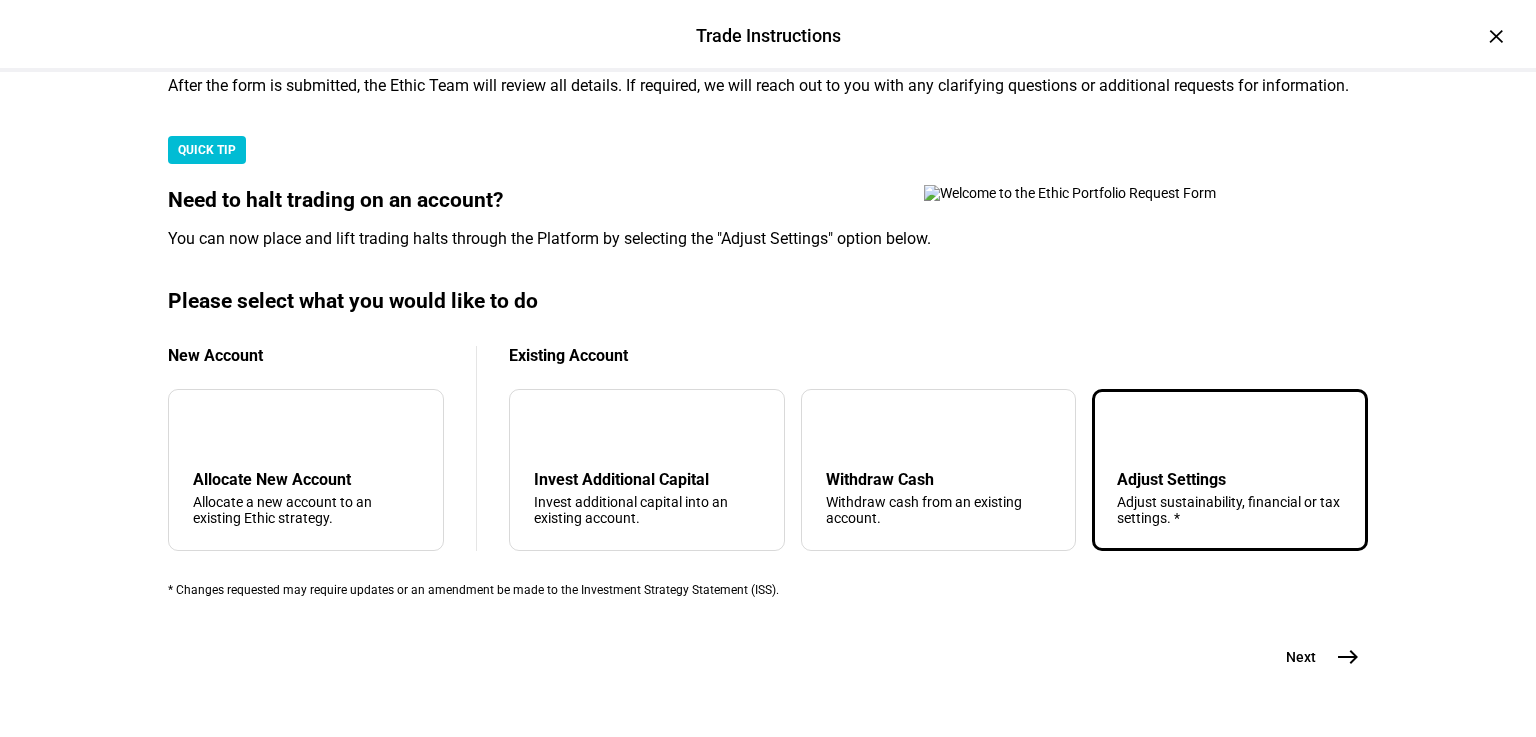 click on "east" at bounding box center [1348, 657] 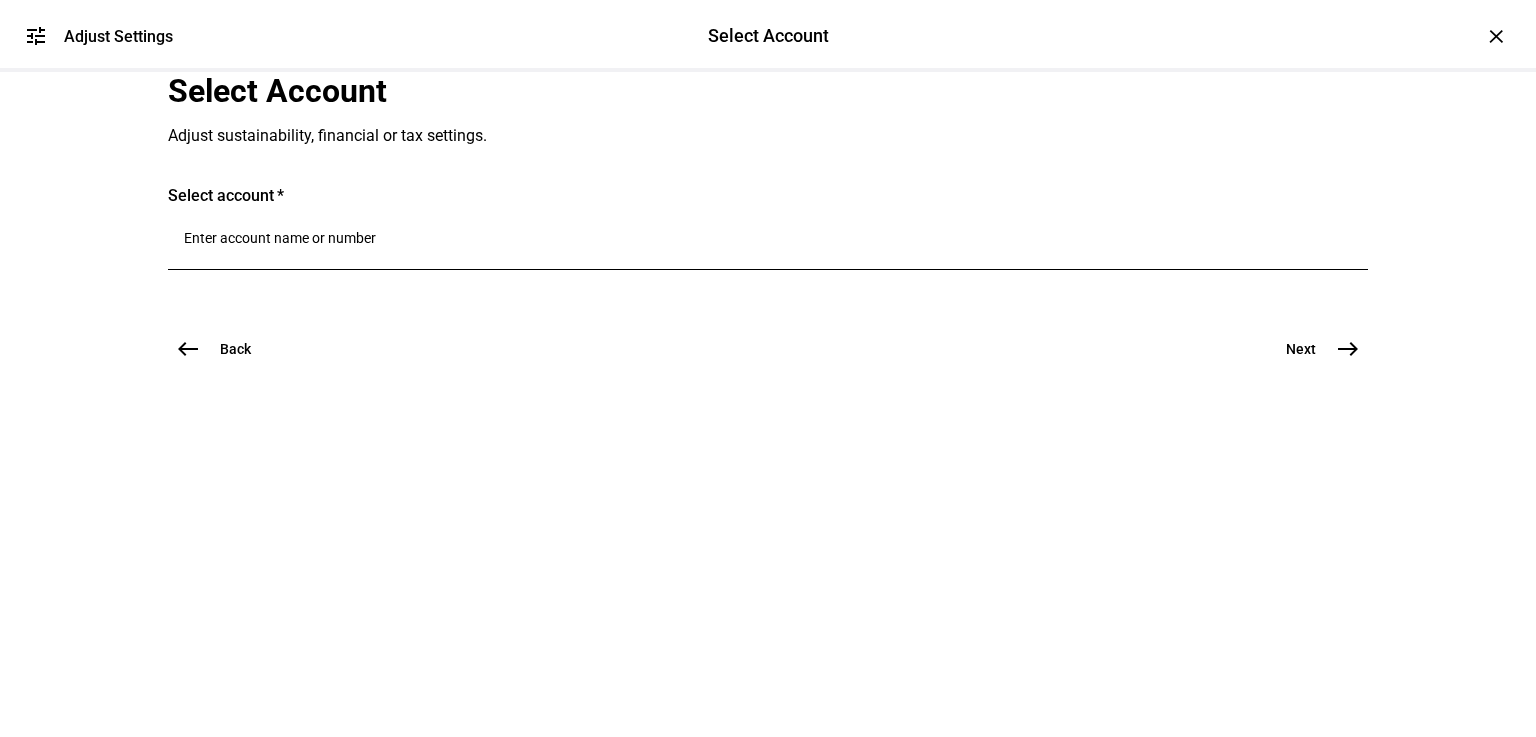click at bounding box center [768, 242] 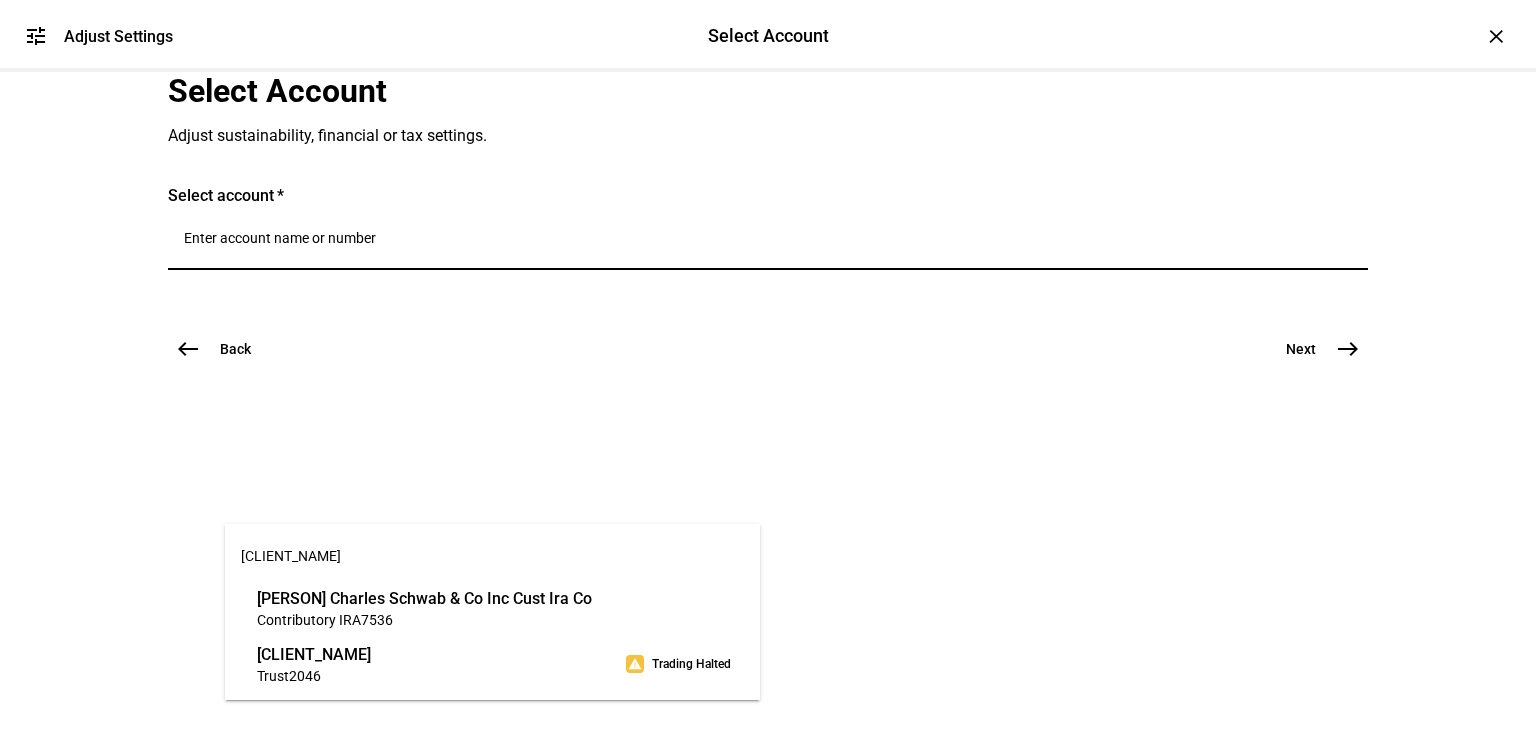 click on "[CLIENT_NAME]" at bounding box center (314, 654) 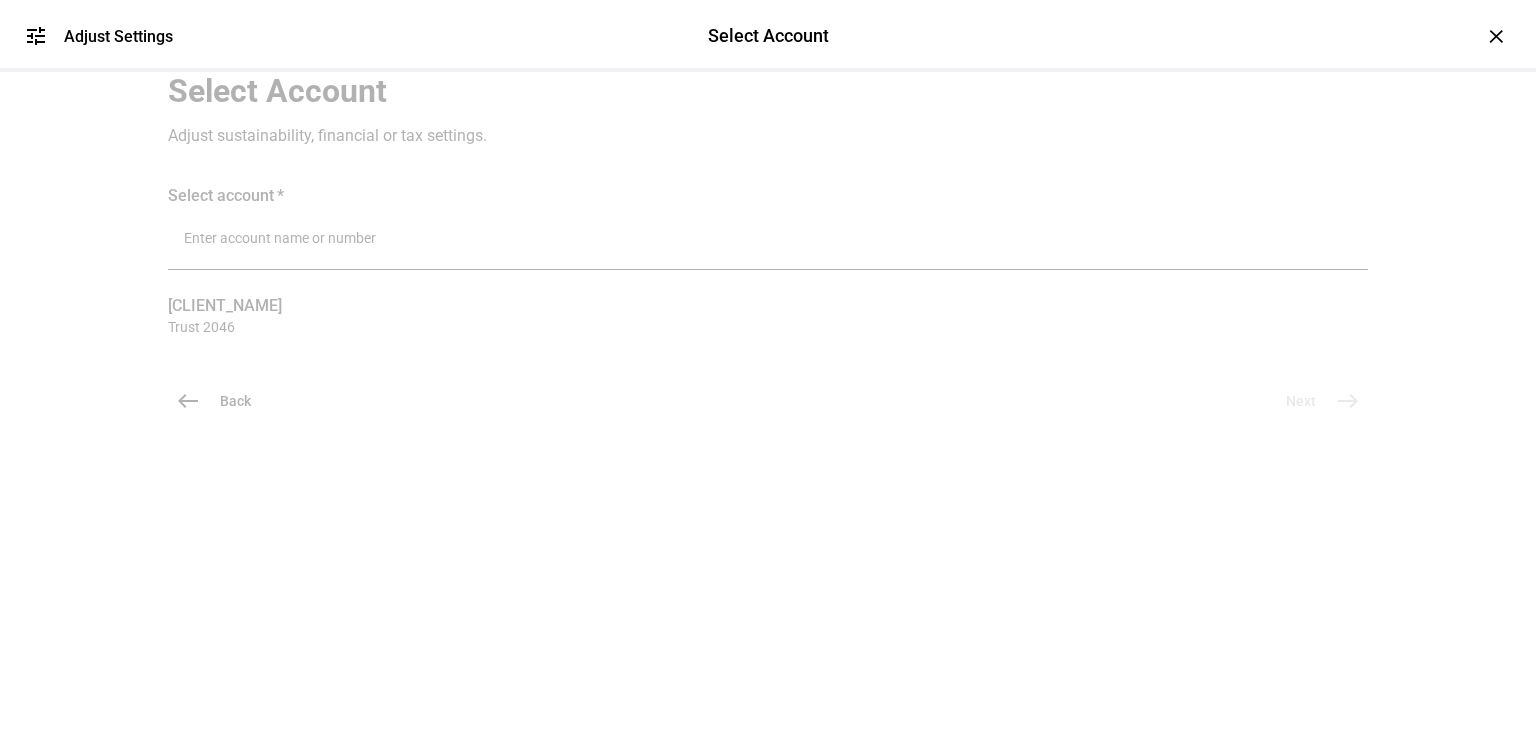 scroll, scrollTop: 104, scrollLeft: 0, axis: vertical 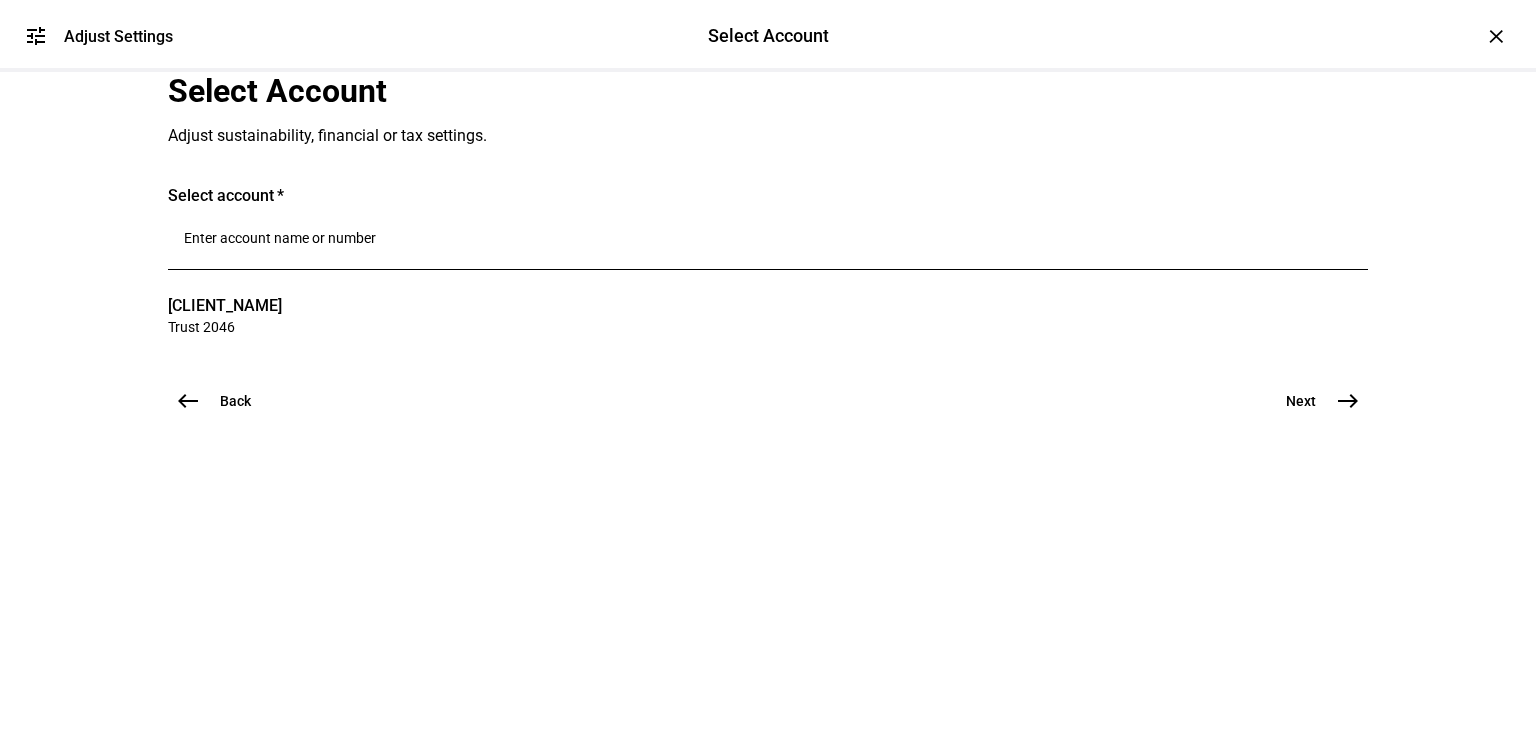 click on "east" at bounding box center [1348, 401] 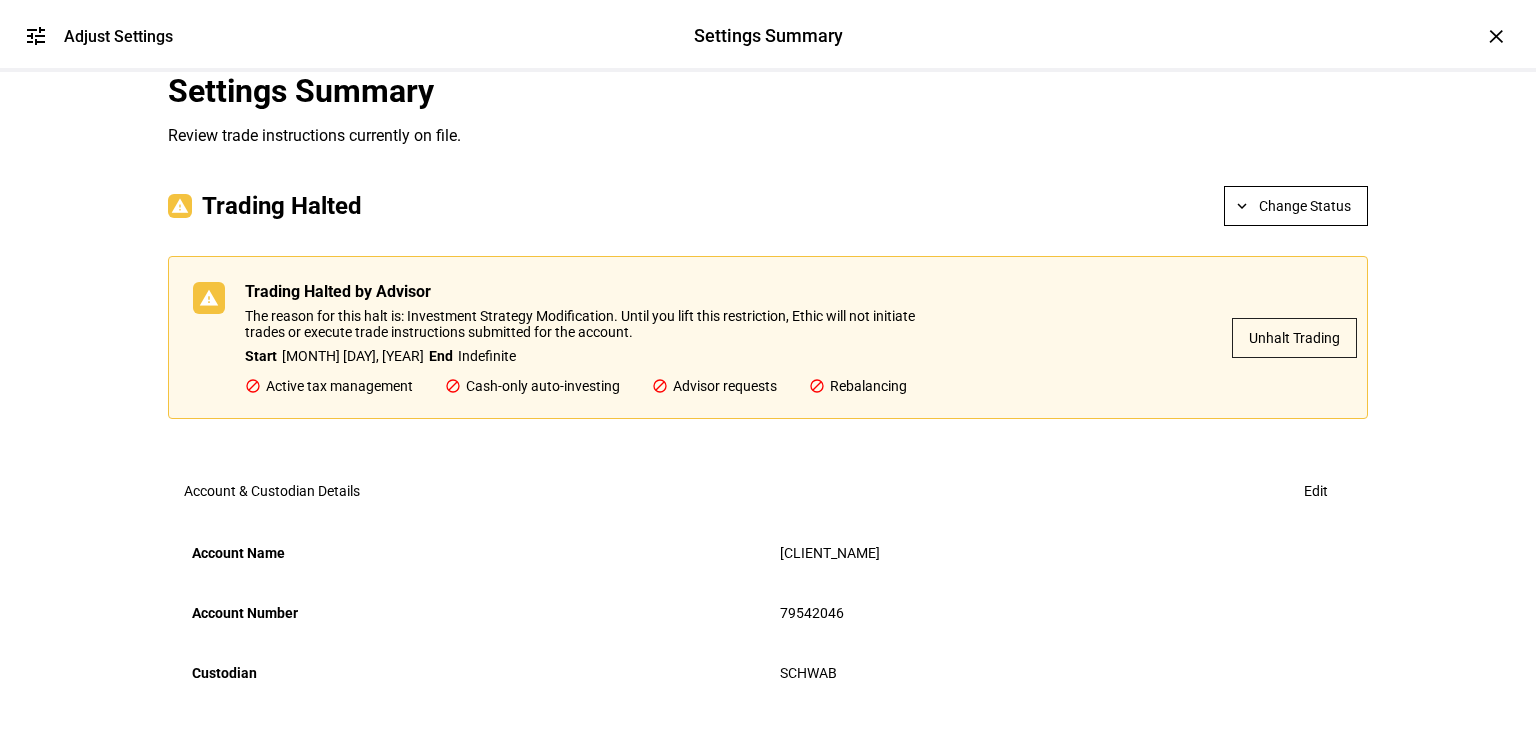 click on "Unhalt Trading" 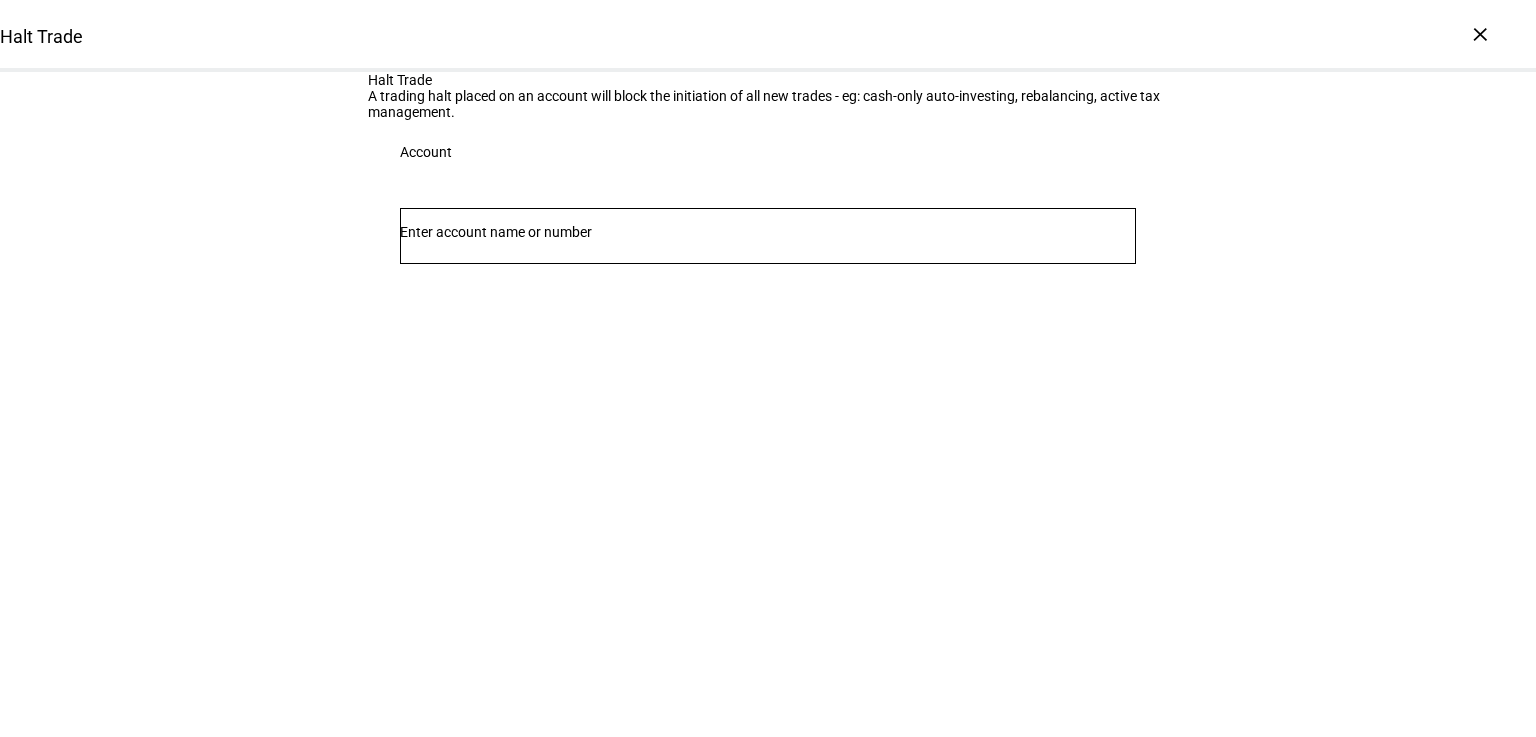 click at bounding box center [768, 232] 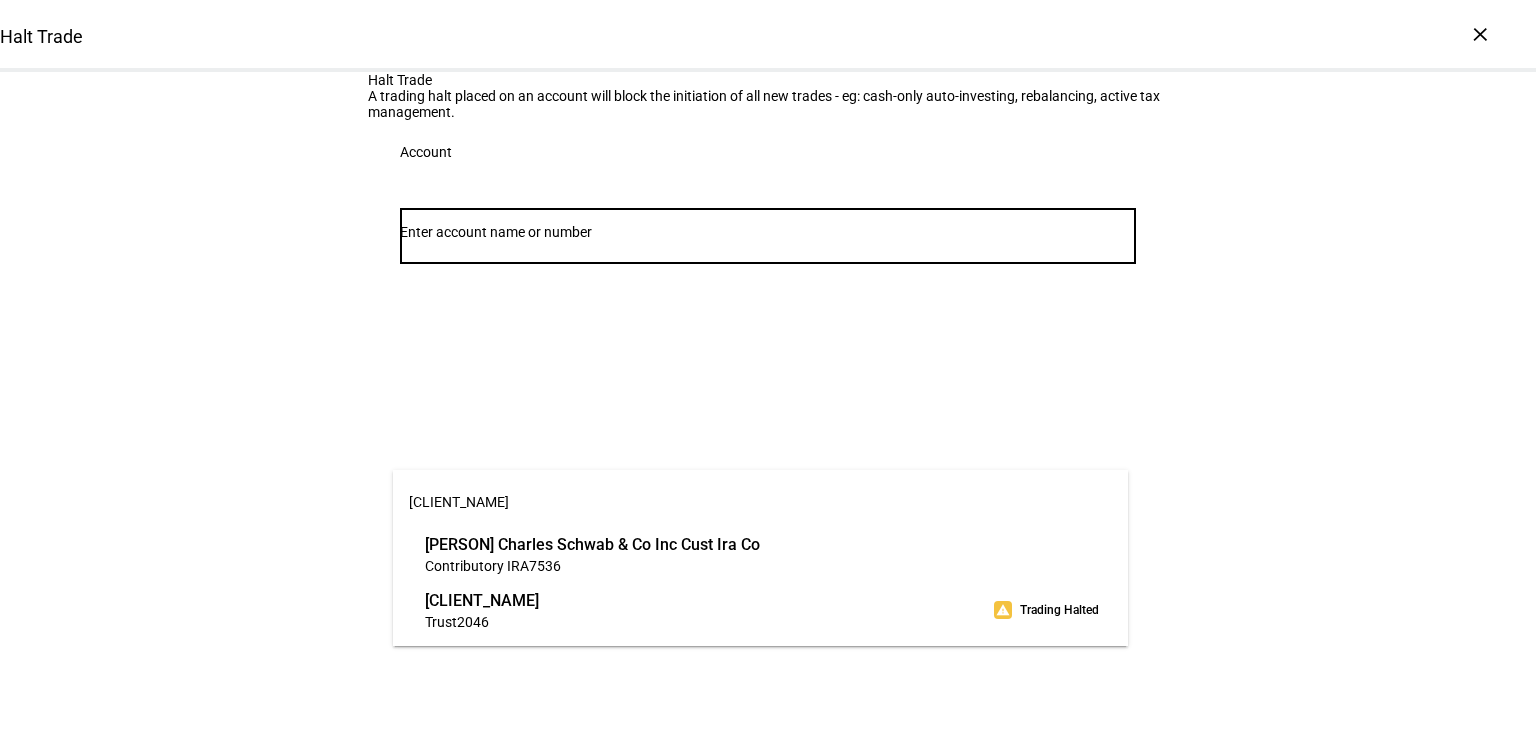 click at bounding box center (768, 232) 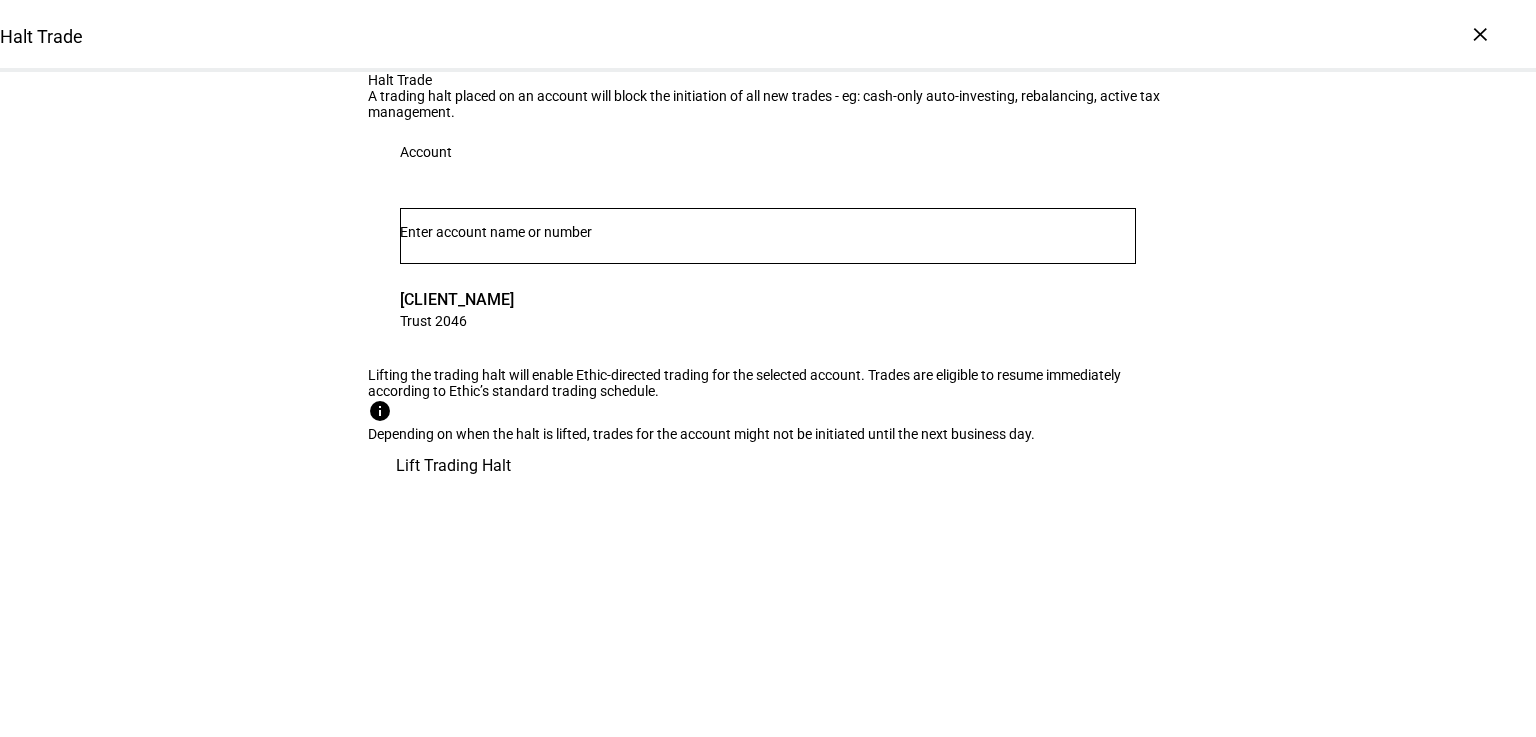 scroll, scrollTop: 125, scrollLeft: 0, axis: vertical 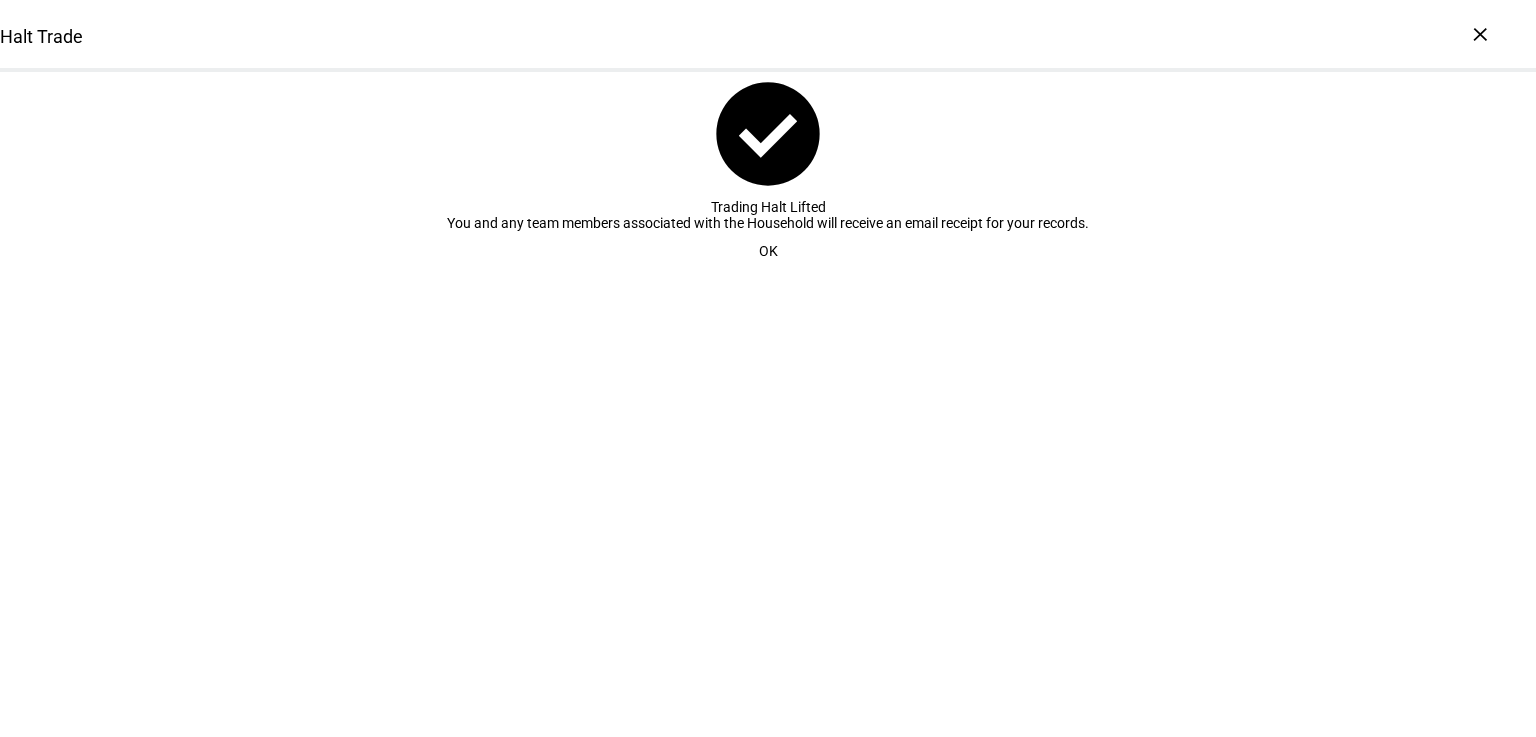 click on "OK" 